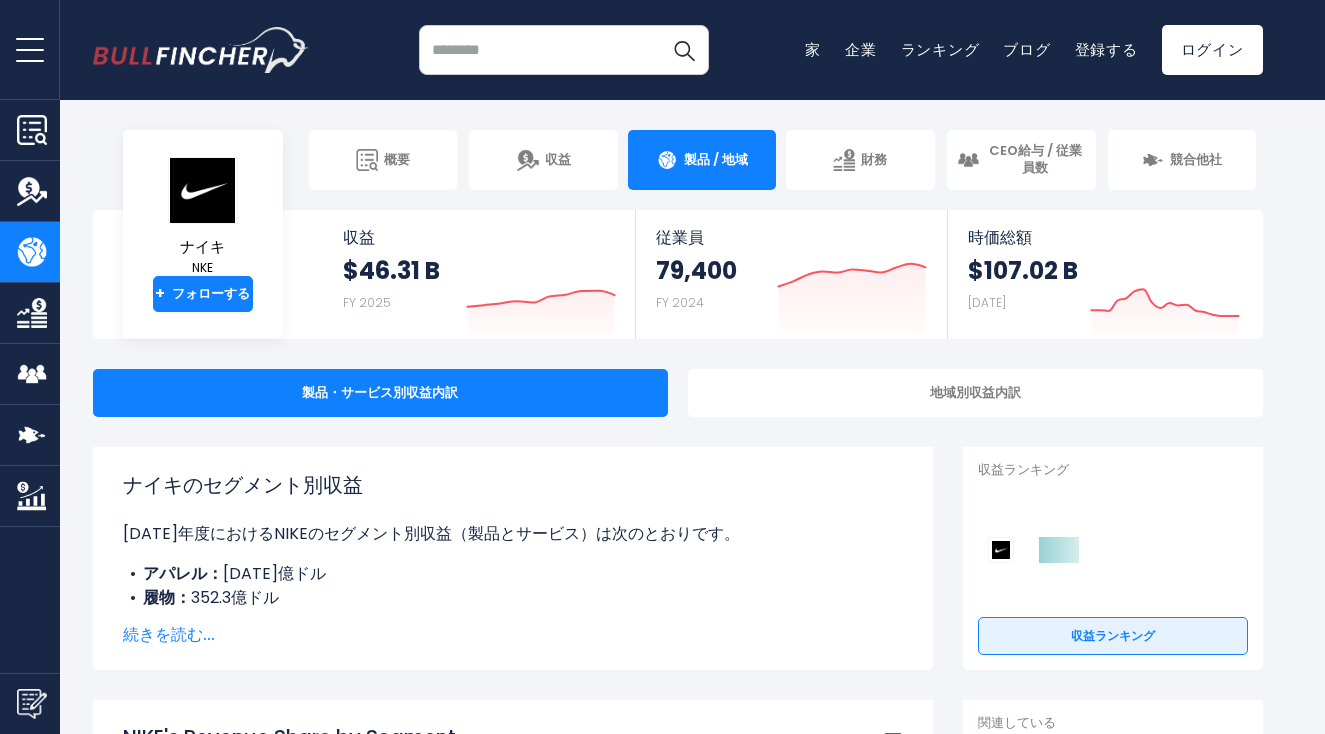 scroll, scrollTop: 0, scrollLeft: 0, axis: both 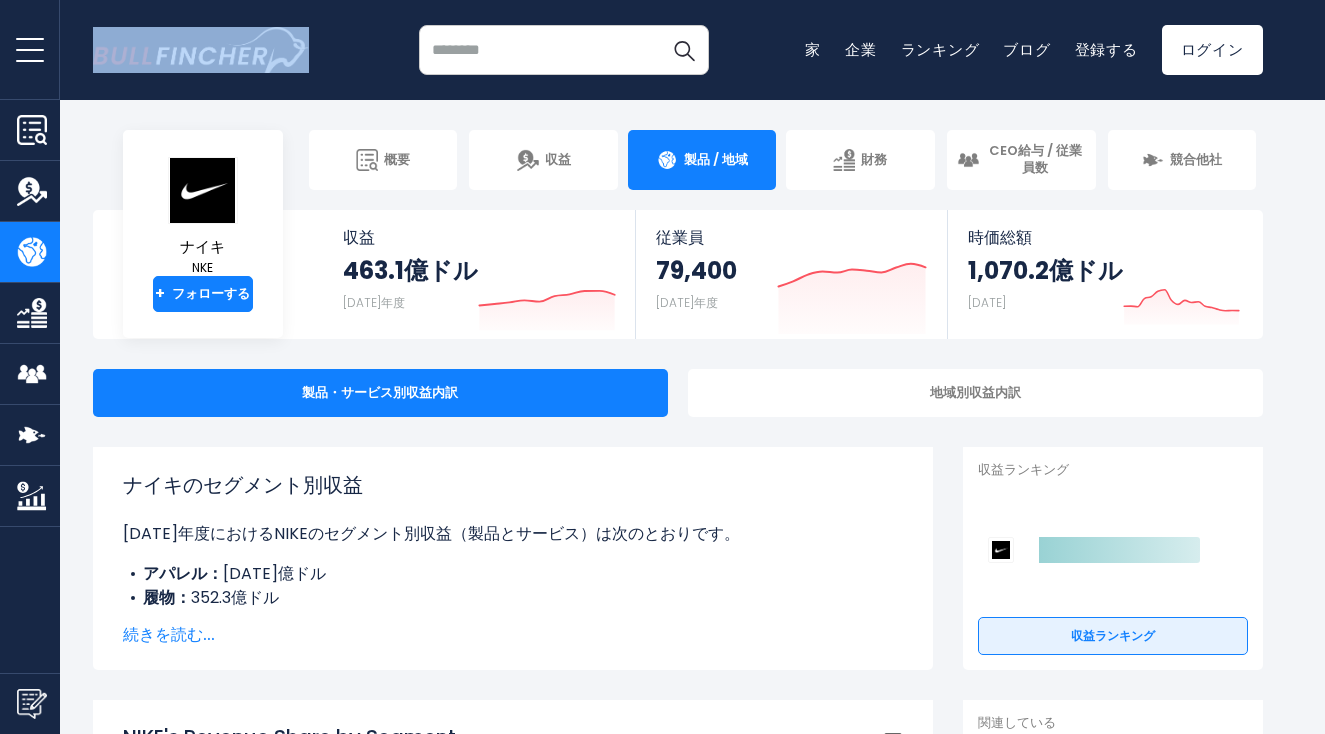 drag, startPoint x: 80, startPoint y: 55, endPoint x: 382, endPoint y: 55, distance: 302 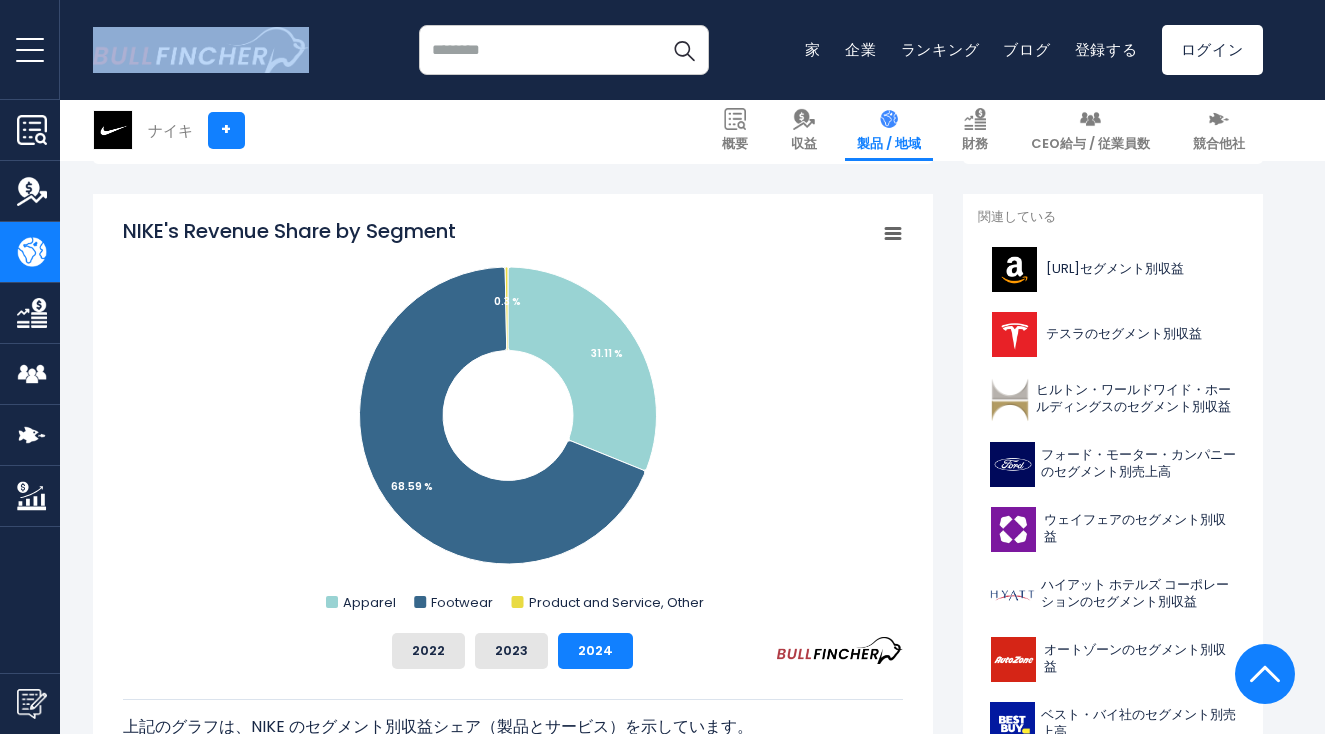 scroll, scrollTop: 516, scrollLeft: 0, axis: vertical 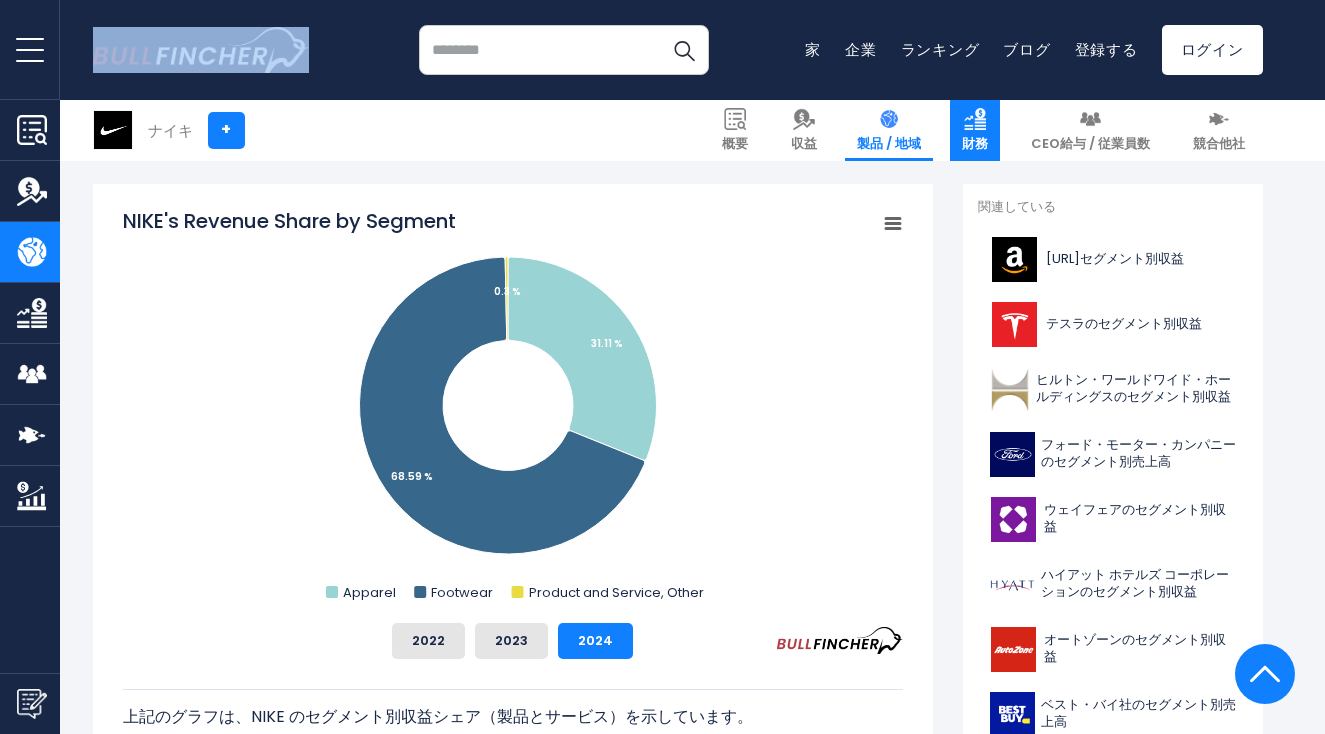 click on "財務" at bounding box center (975, 130) 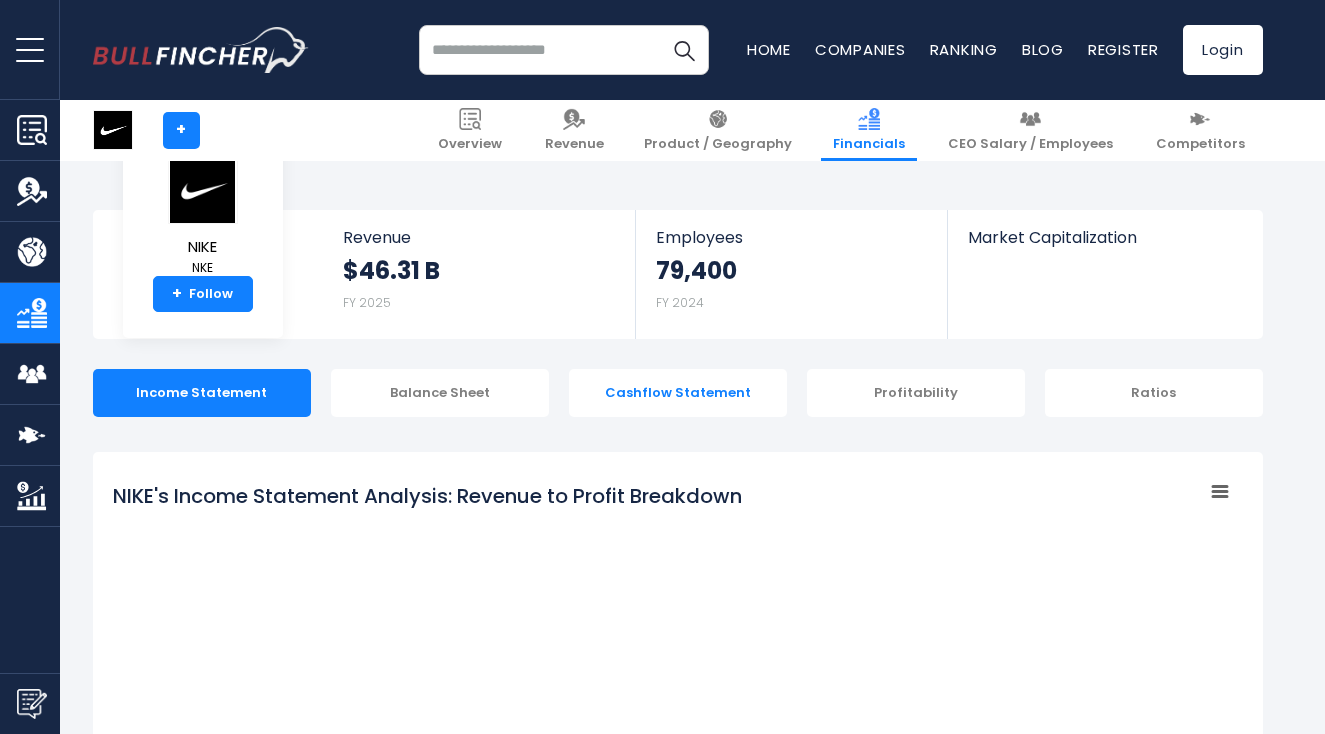 scroll, scrollTop: 217, scrollLeft: 0, axis: vertical 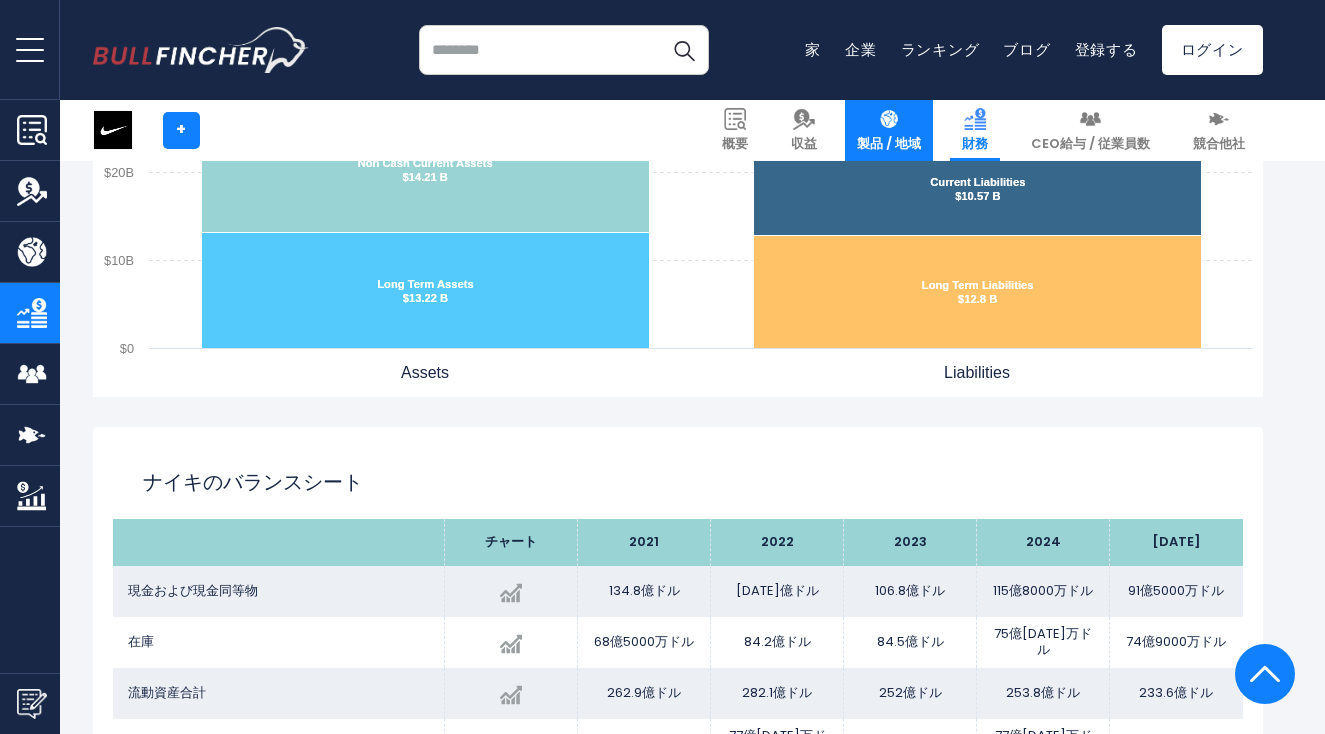 click on "製品 / 地域" at bounding box center (889, 130) 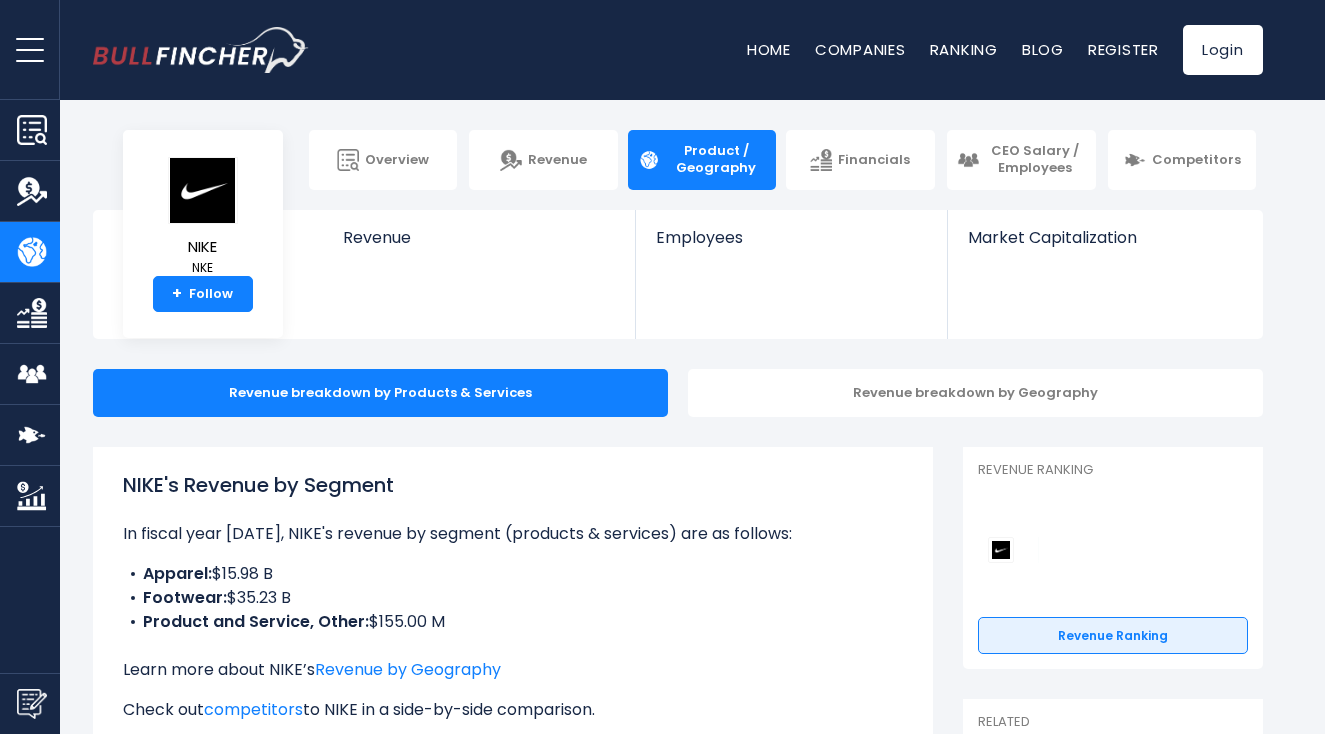 scroll, scrollTop: 0, scrollLeft: 0, axis: both 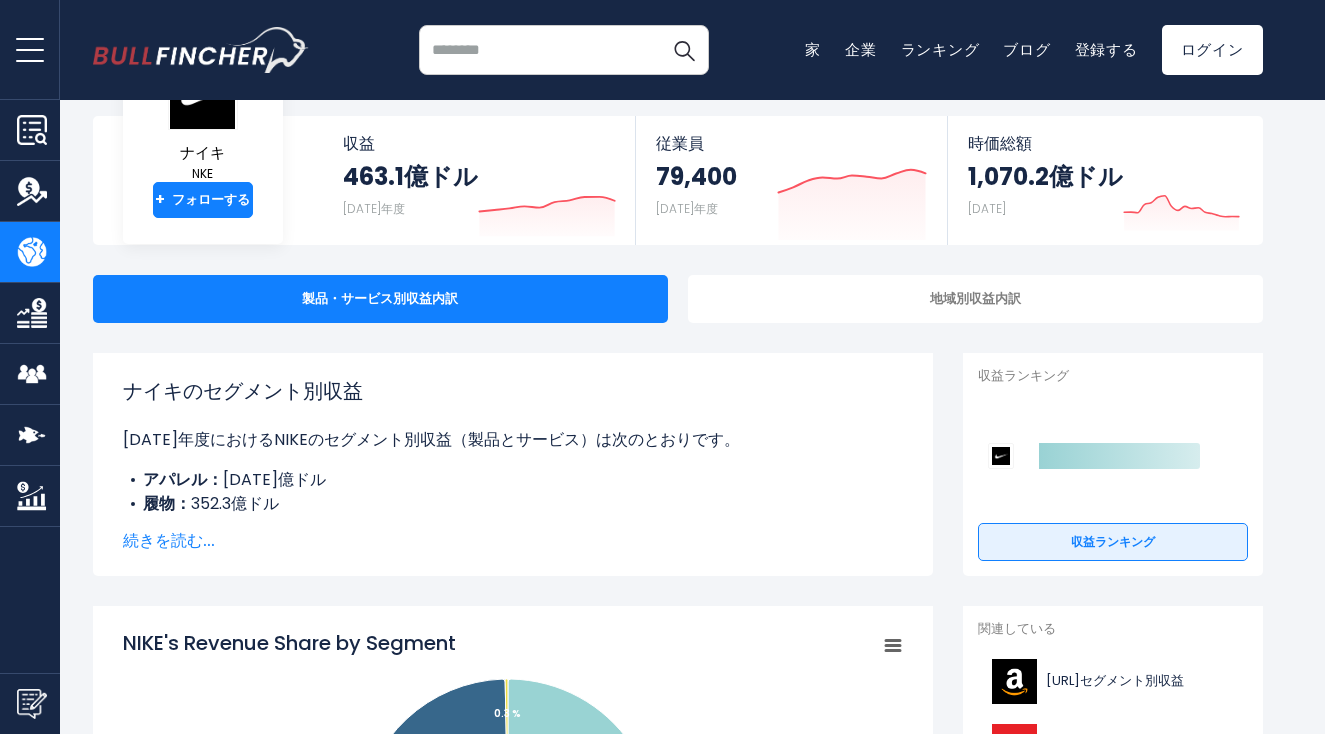 click on "続きを読む..." at bounding box center [169, 540] 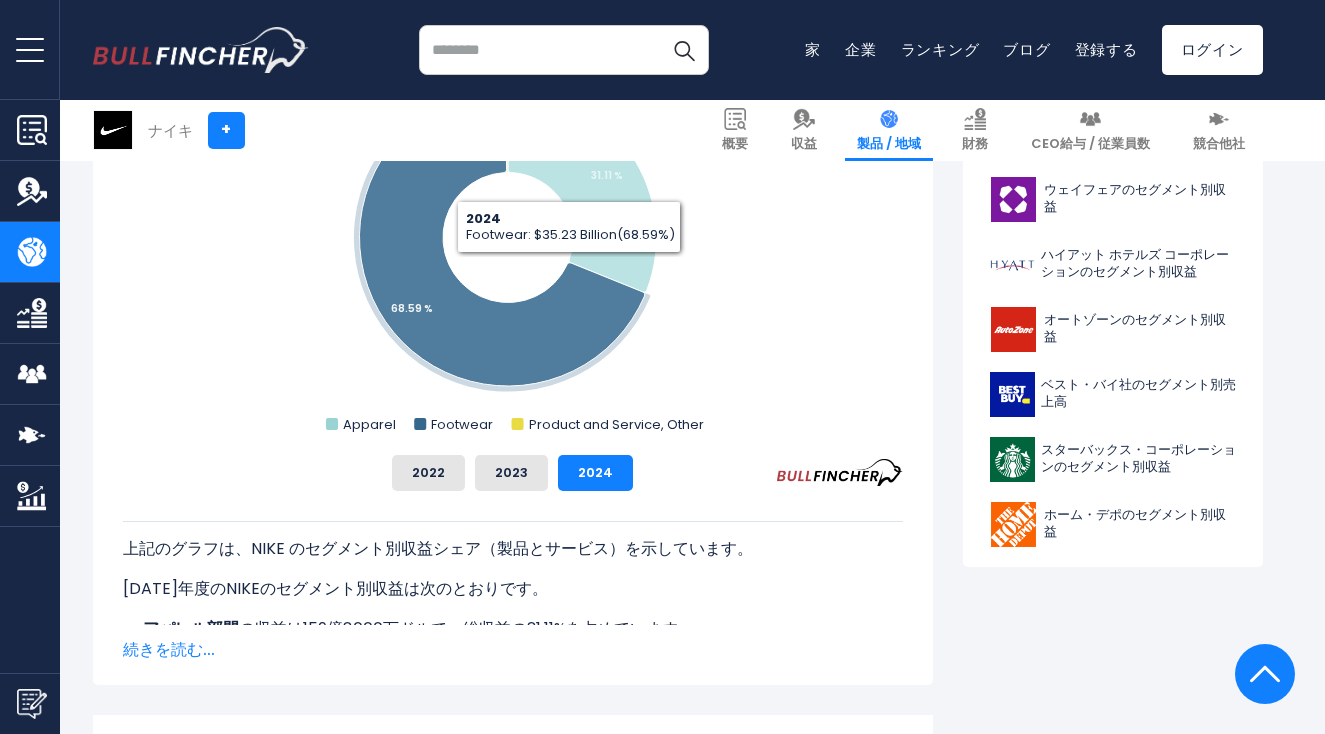 scroll, scrollTop: 872, scrollLeft: 0, axis: vertical 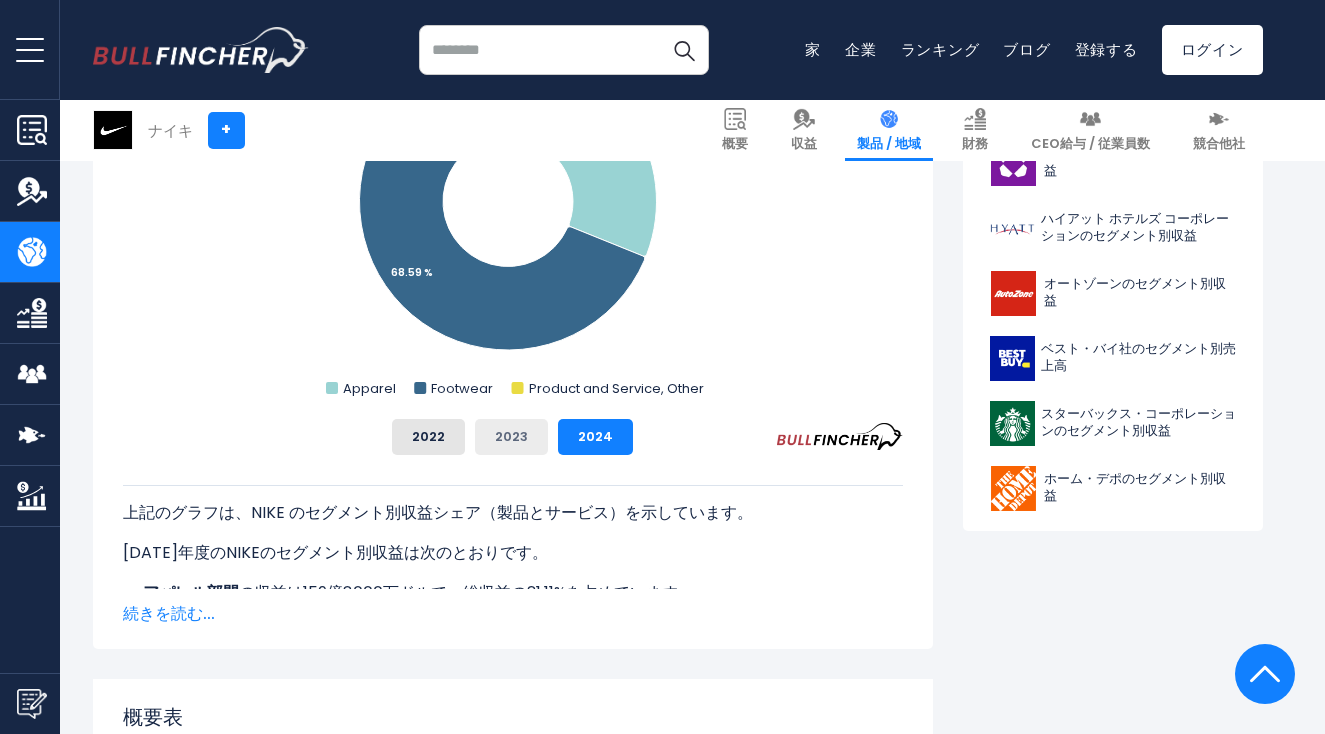 click on "2023" at bounding box center (511, 436) 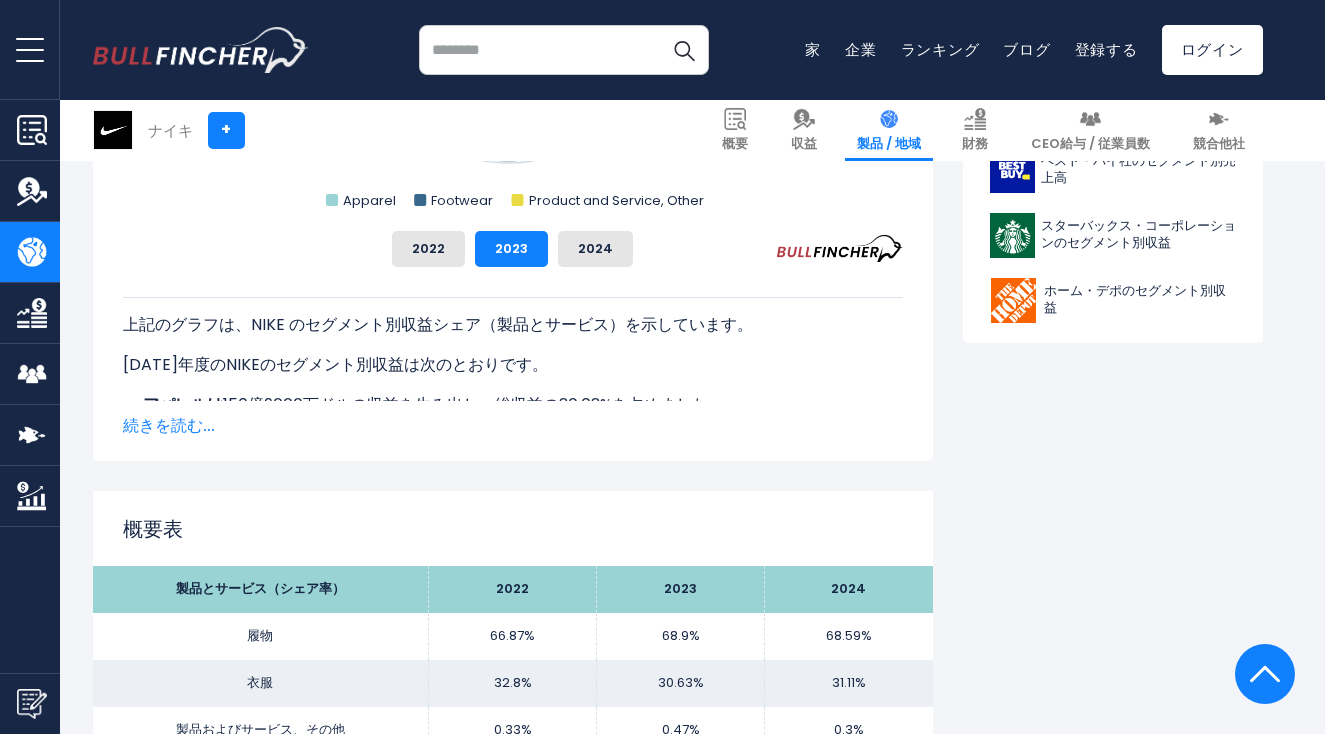 scroll, scrollTop: 1079, scrollLeft: 0, axis: vertical 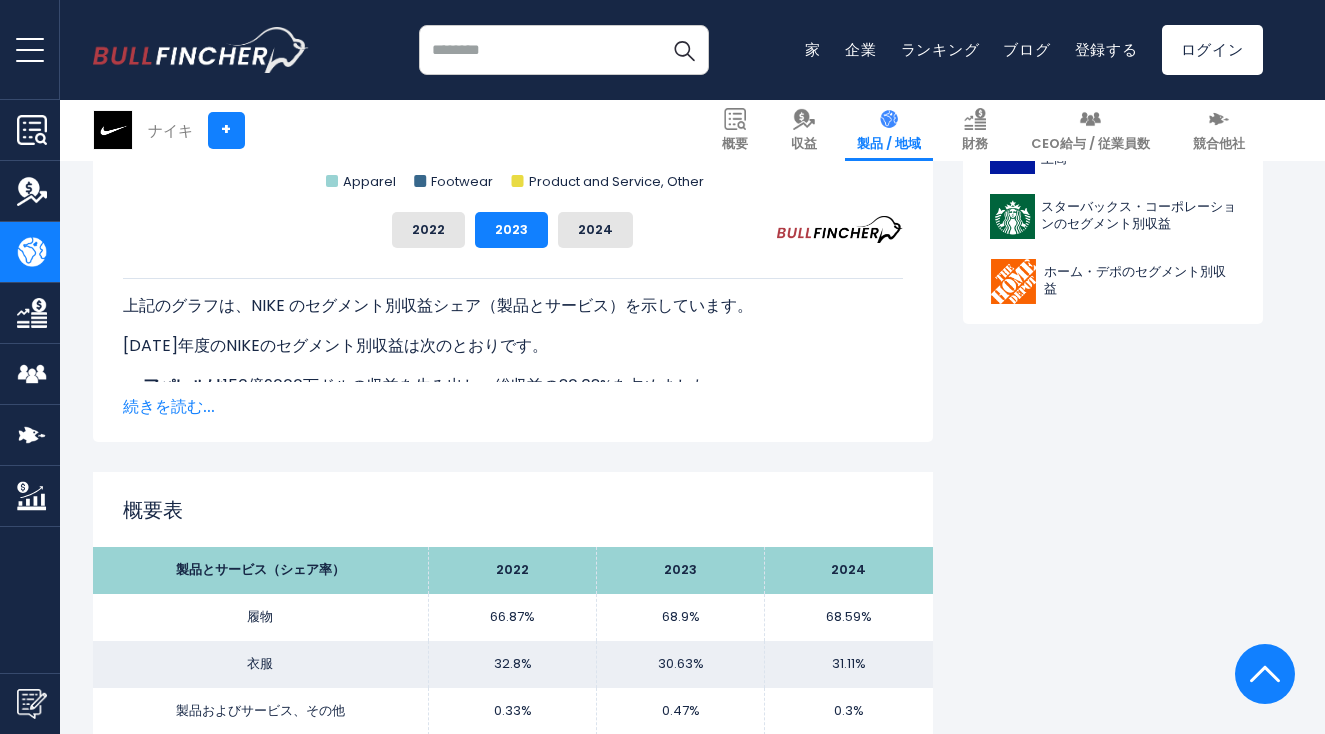 click on "続きを読む..." at bounding box center [169, 406] 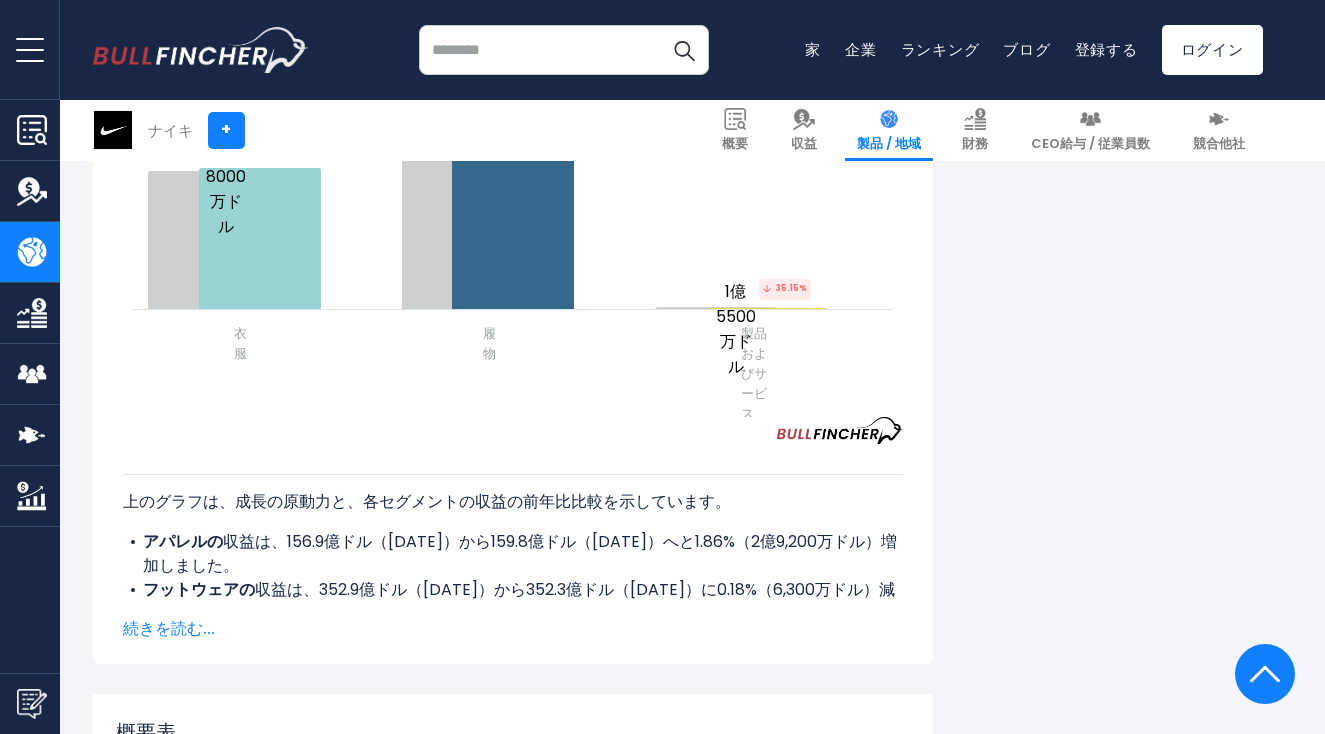 scroll, scrollTop: 2877, scrollLeft: 0, axis: vertical 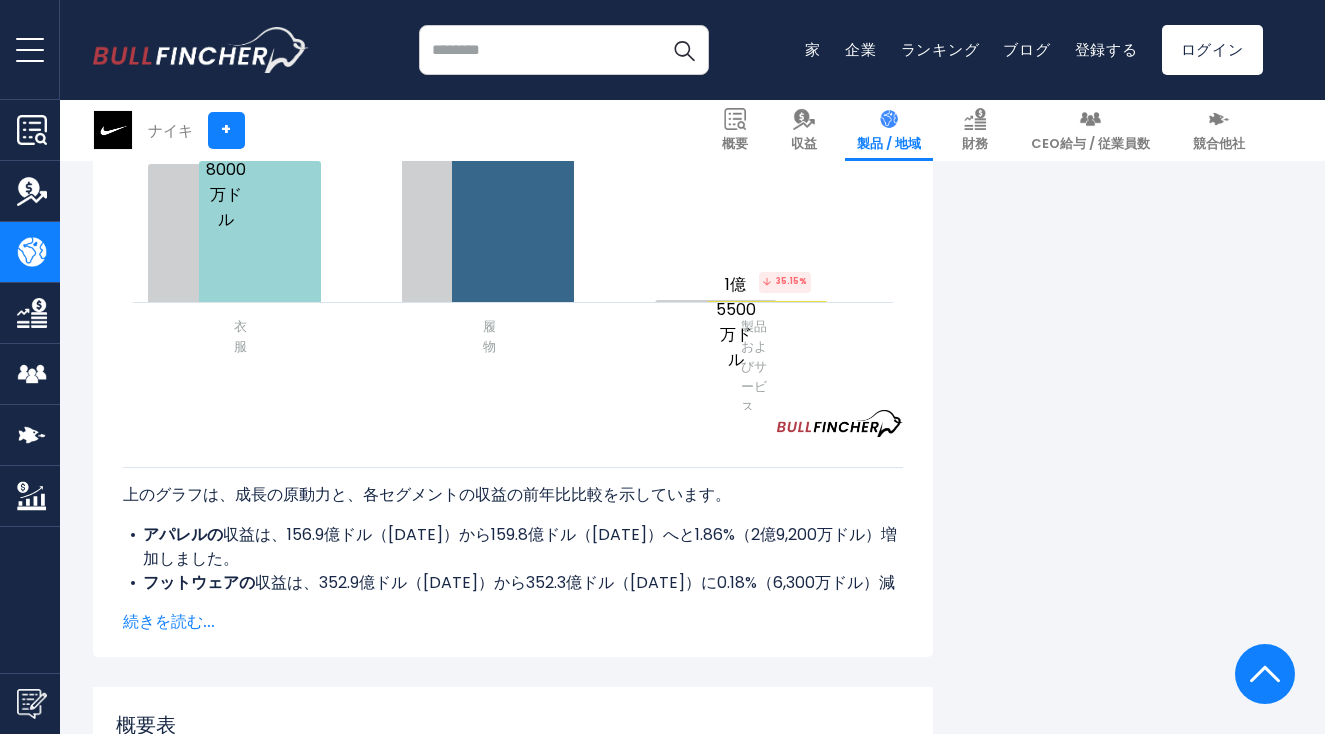 click on "続きを読む..." at bounding box center (169, 621) 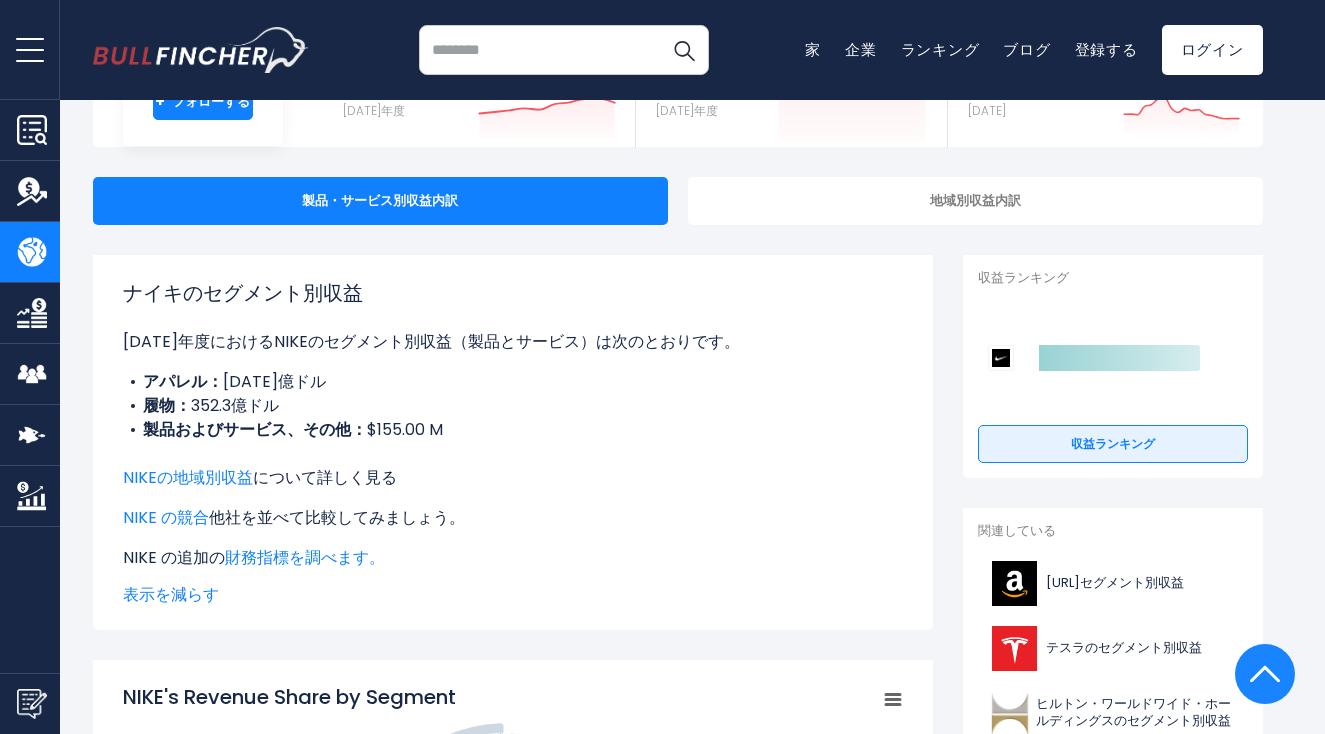 scroll, scrollTop: 0, scrollLeft: 0, axis: both 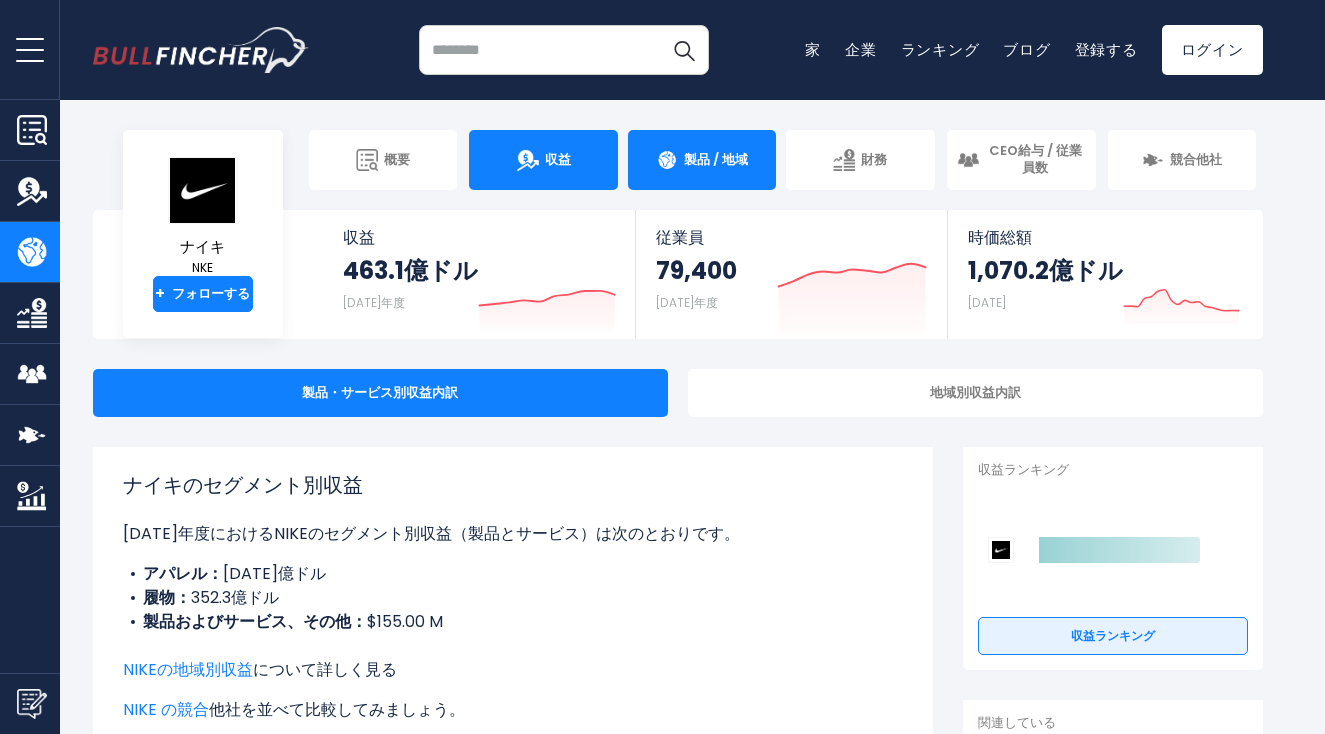 click on "収益" at bounding box center [543, 160] 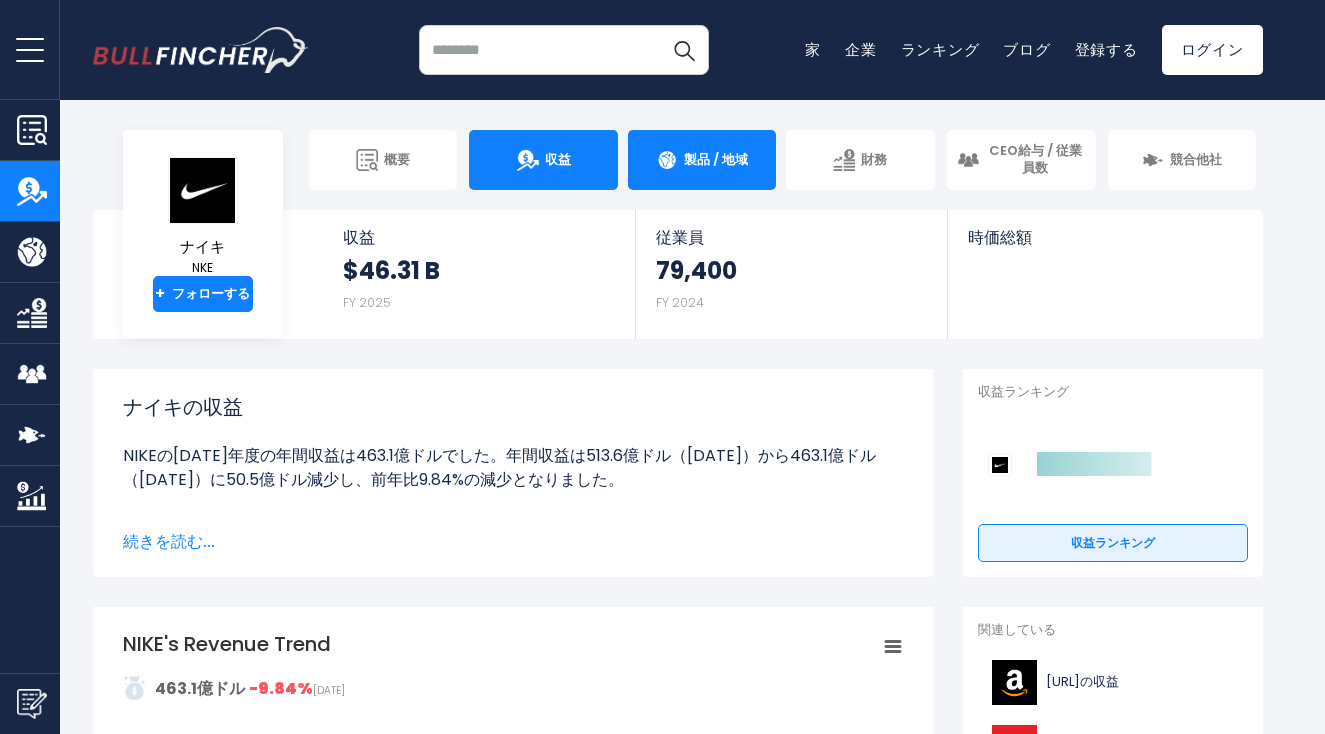 scroll, scrollTop: 0, scrollLeft: 0, axis: both 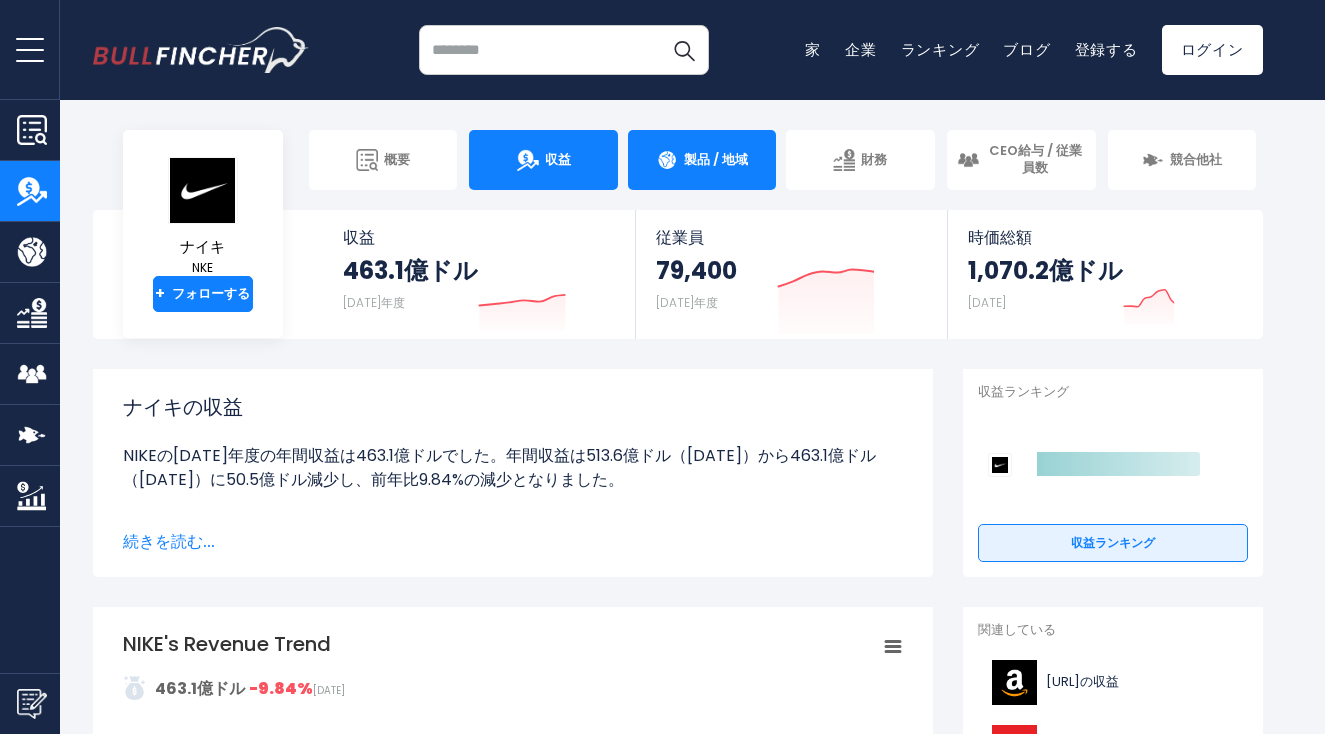 click on "製品 / 地域" at bounding box center [716, 159] 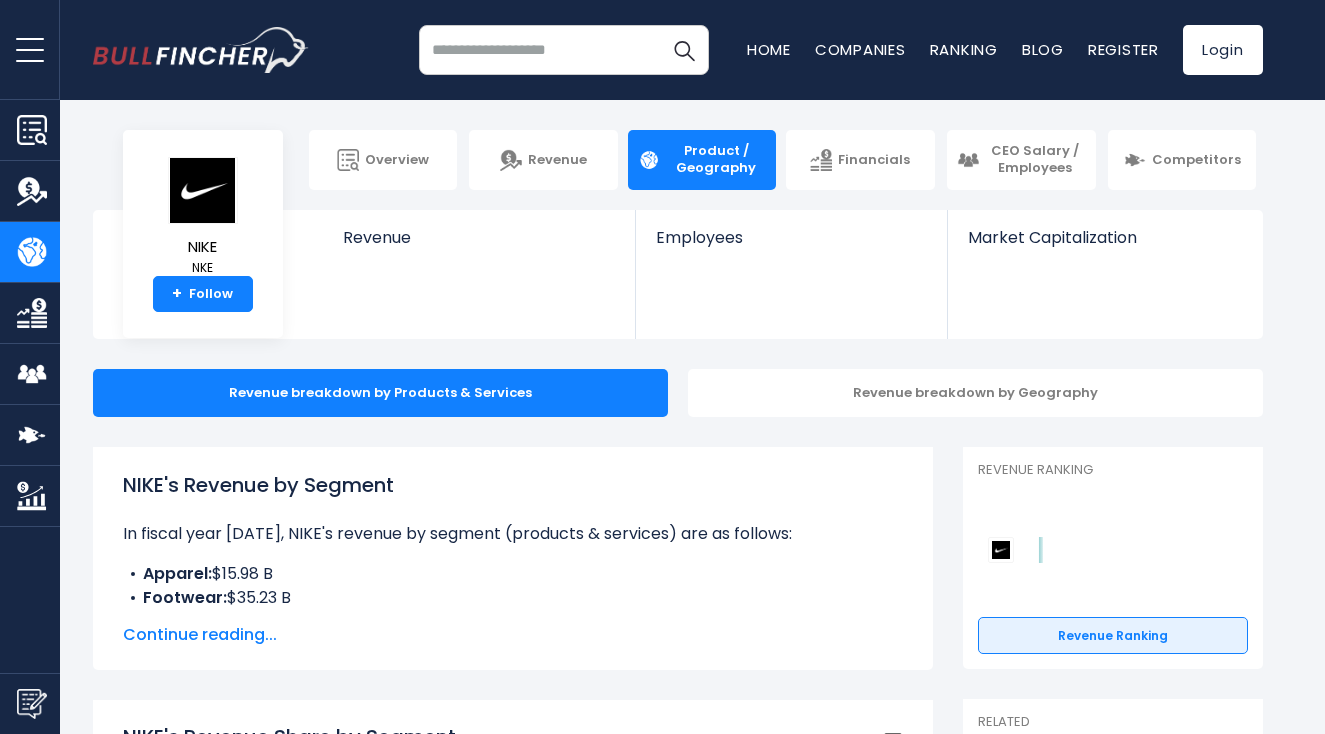 scroll, scrollTop: 0, scrollLeft: 0, axis: both 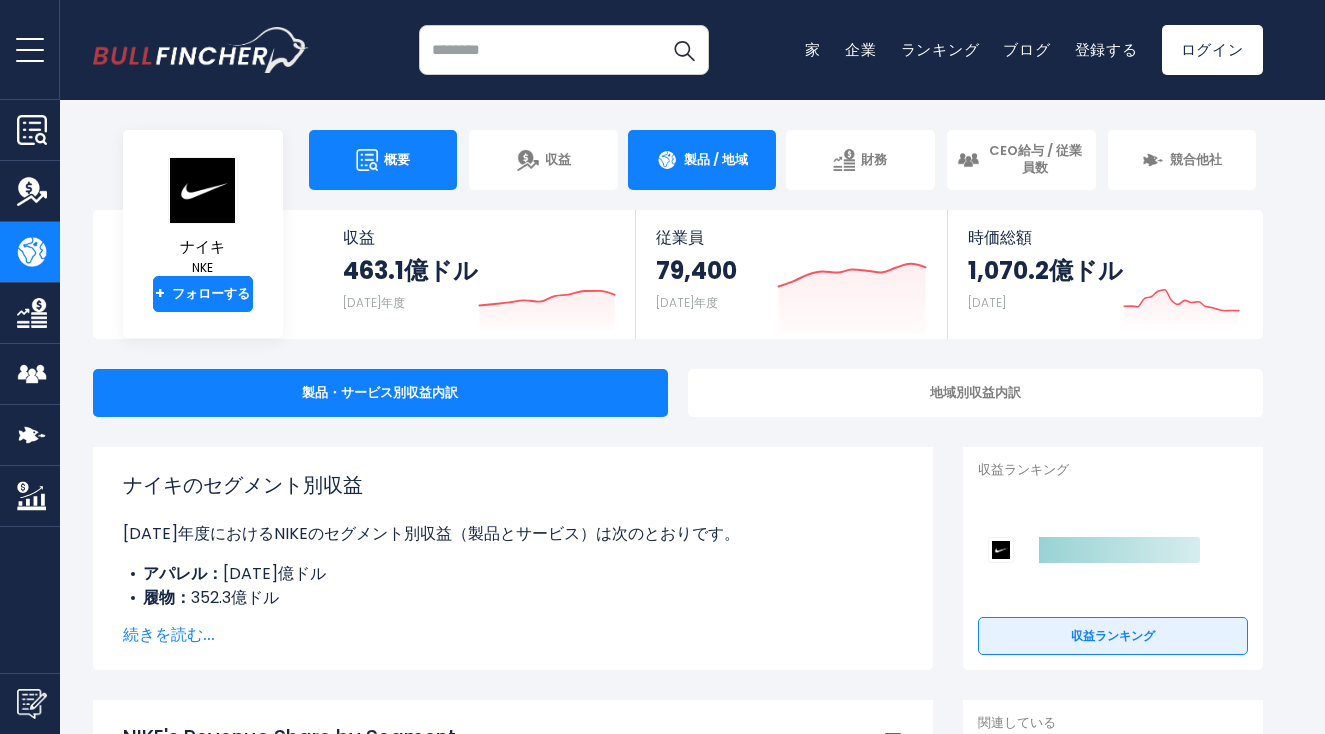 click on "概要" at bounding box center [383, 160] 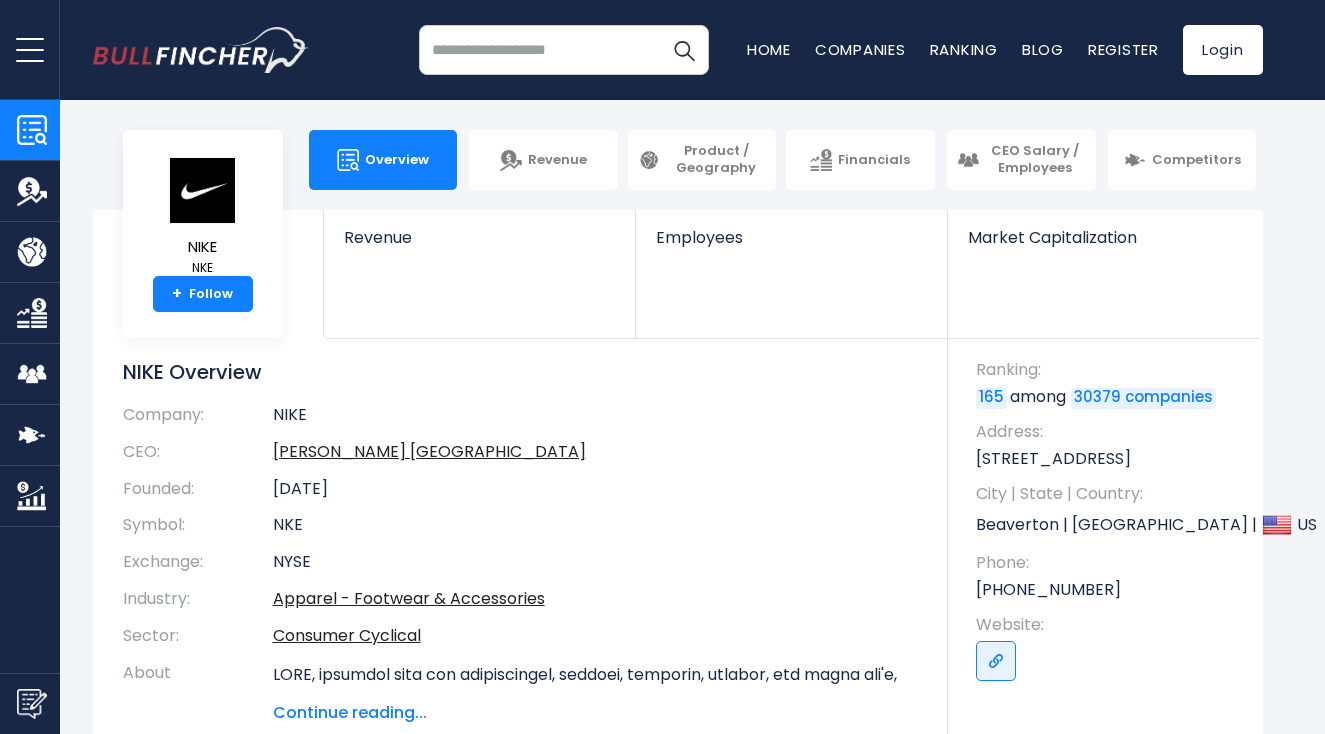 scroll, scrollTop: 0, scrollLeft: 0, axis: both 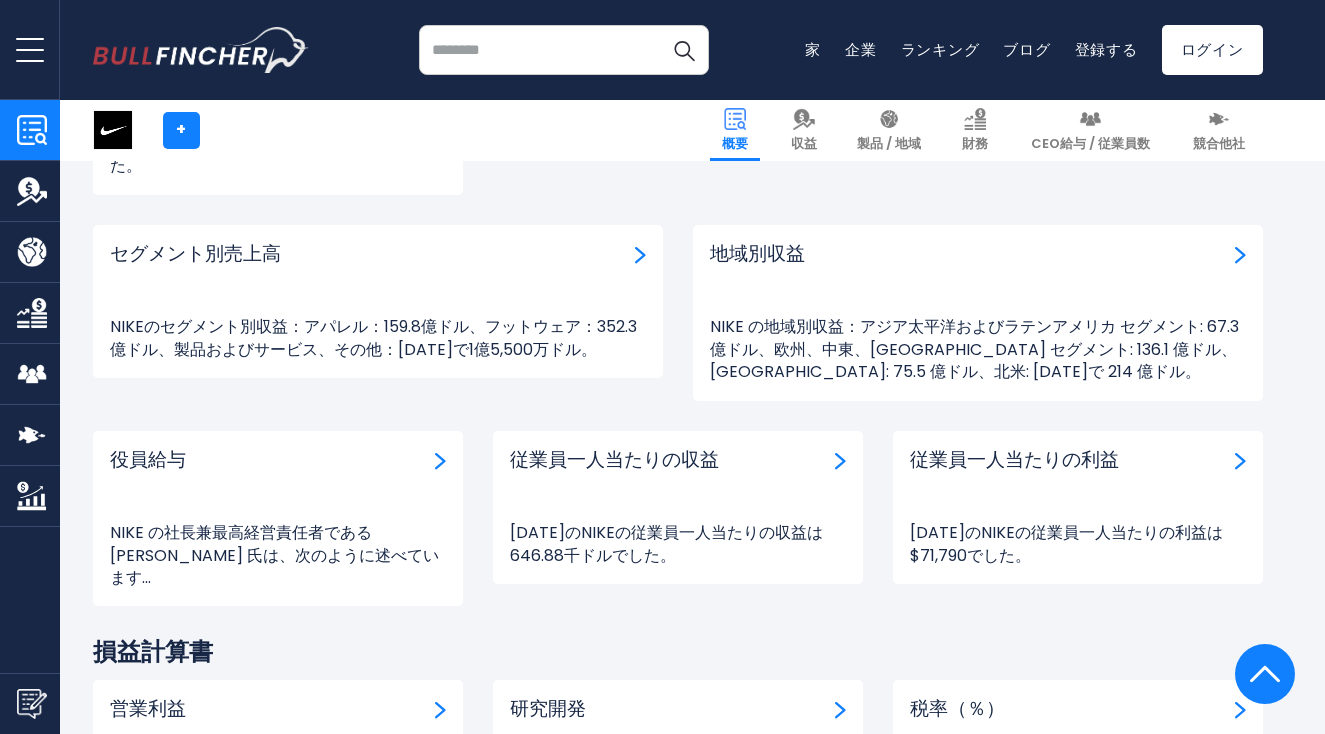 click on "NIKE の地域別収益：アジア太平洋およびラテンアメリカ セグメント: 67.3 億ドル、欧州、中東、アフリカ セグメント: 136.1 億ドル、中華圏: 75.5 億ドル、北米: 2024 年で 214 億ドル。" at bounding box center (974, 349) 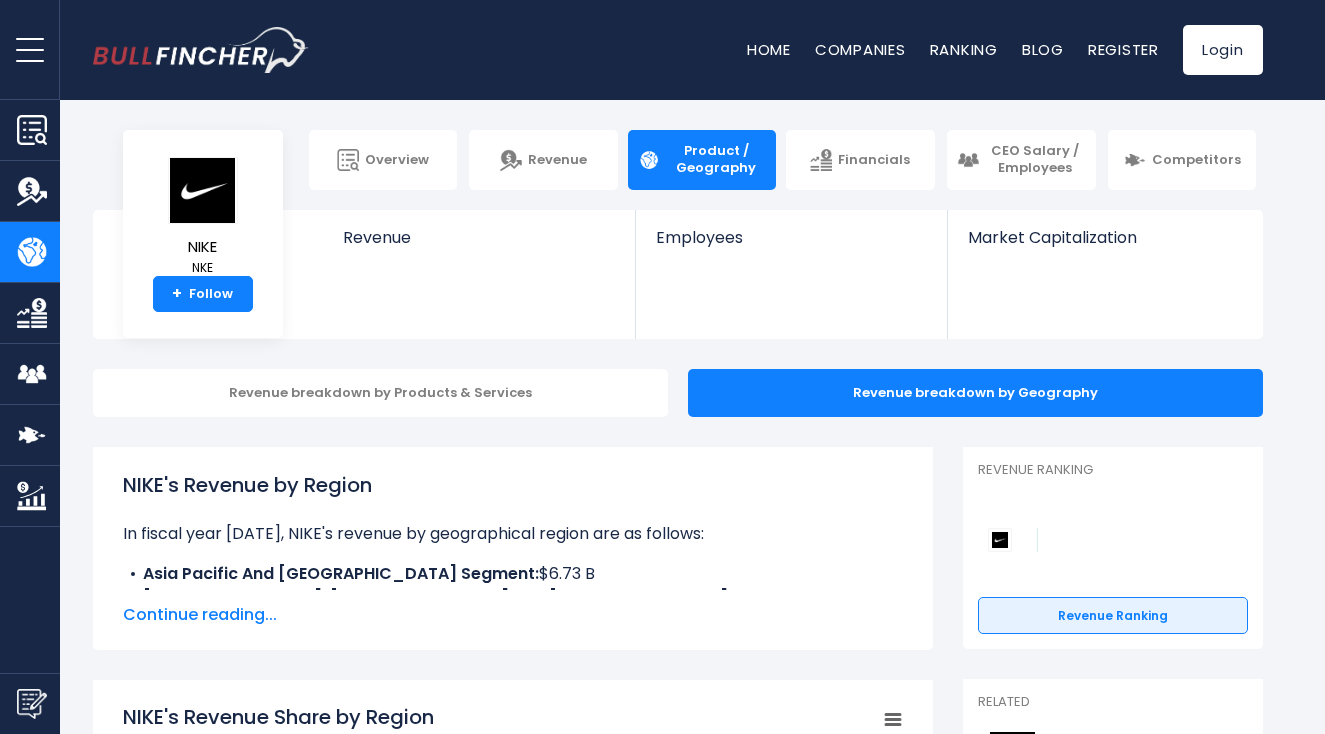 scroll, scrollTop: 0, scrollLeft: 0, axis: both 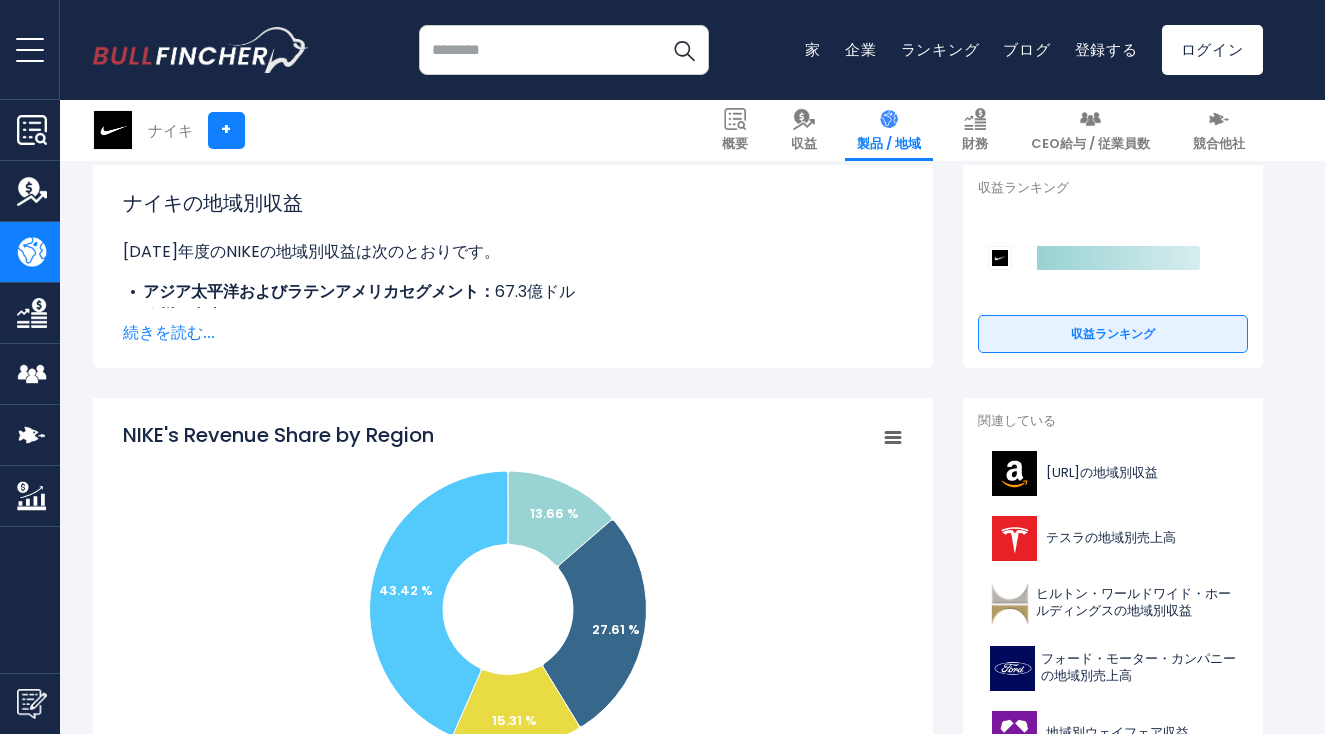 click on "続きを読む..." at bounding box center (169, 332) 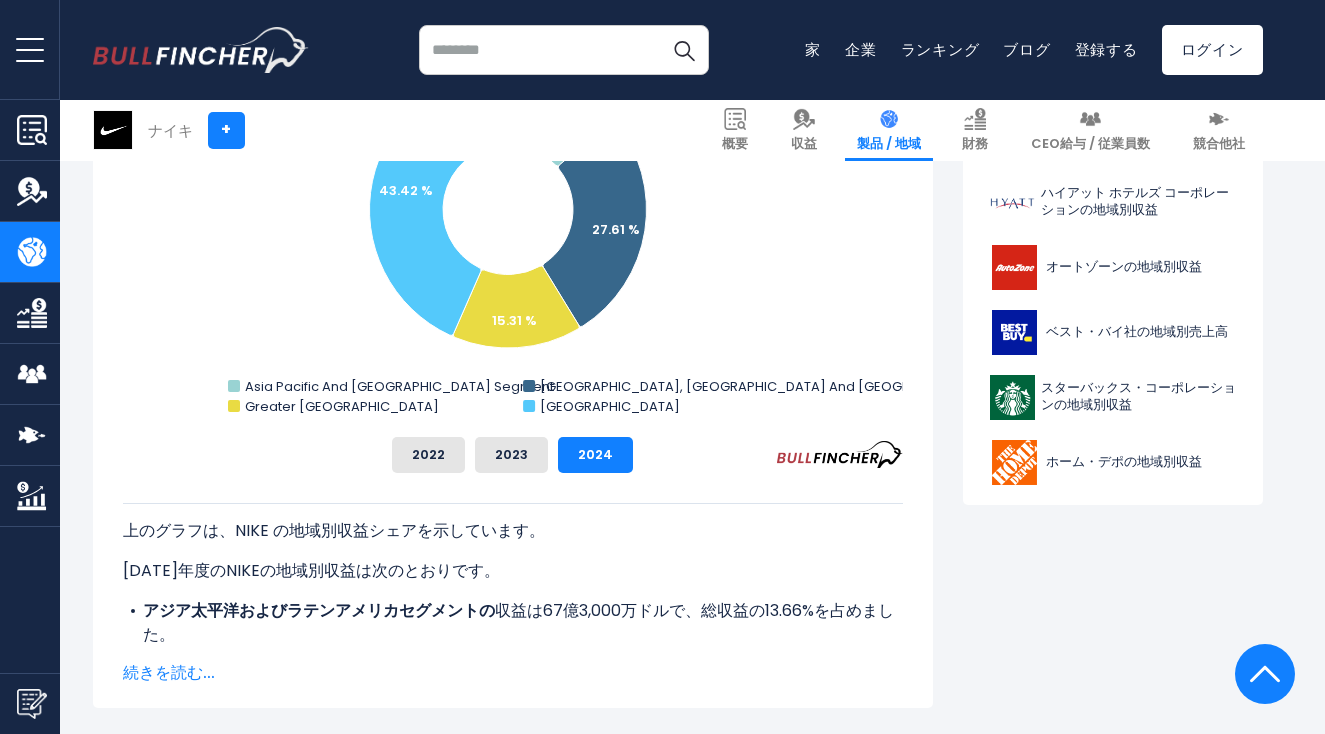 scroll, scrollTop: 894, scrollLeft: 0, axis: vertical 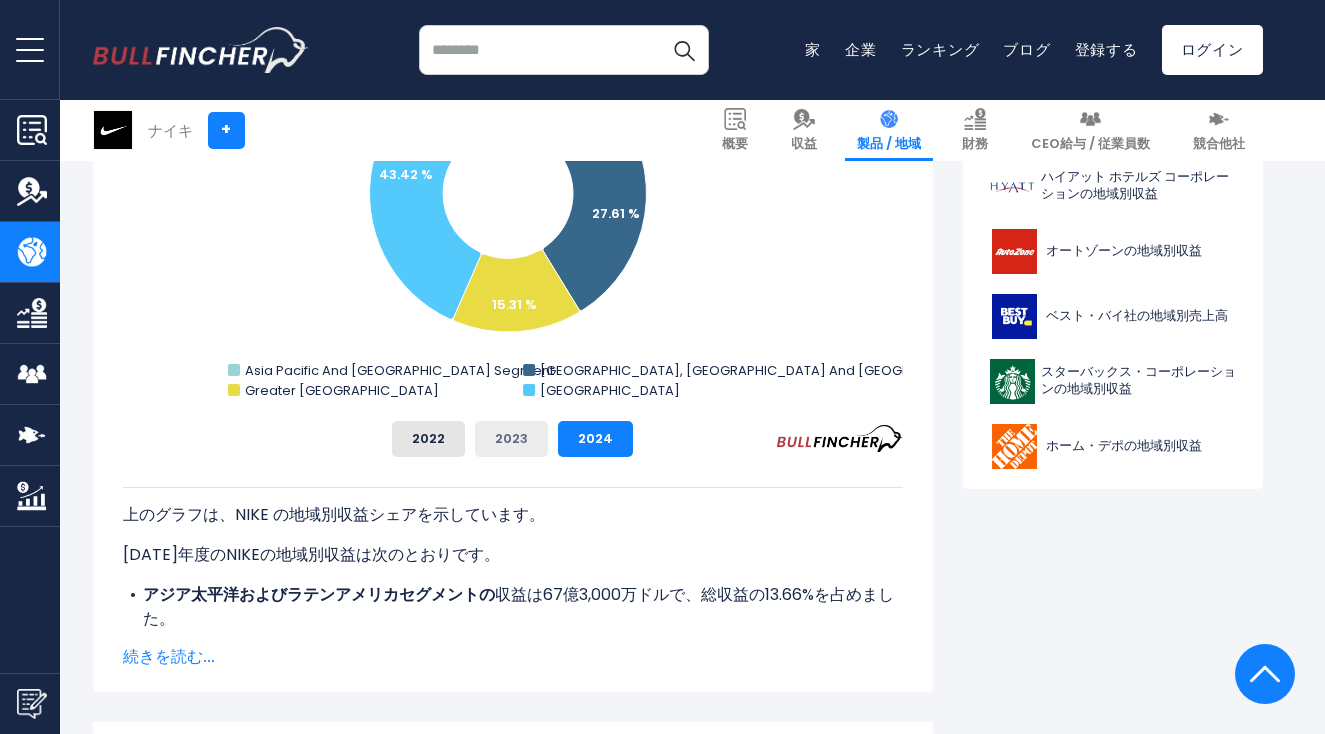 click on "2023" at bounding box center (511, 438) 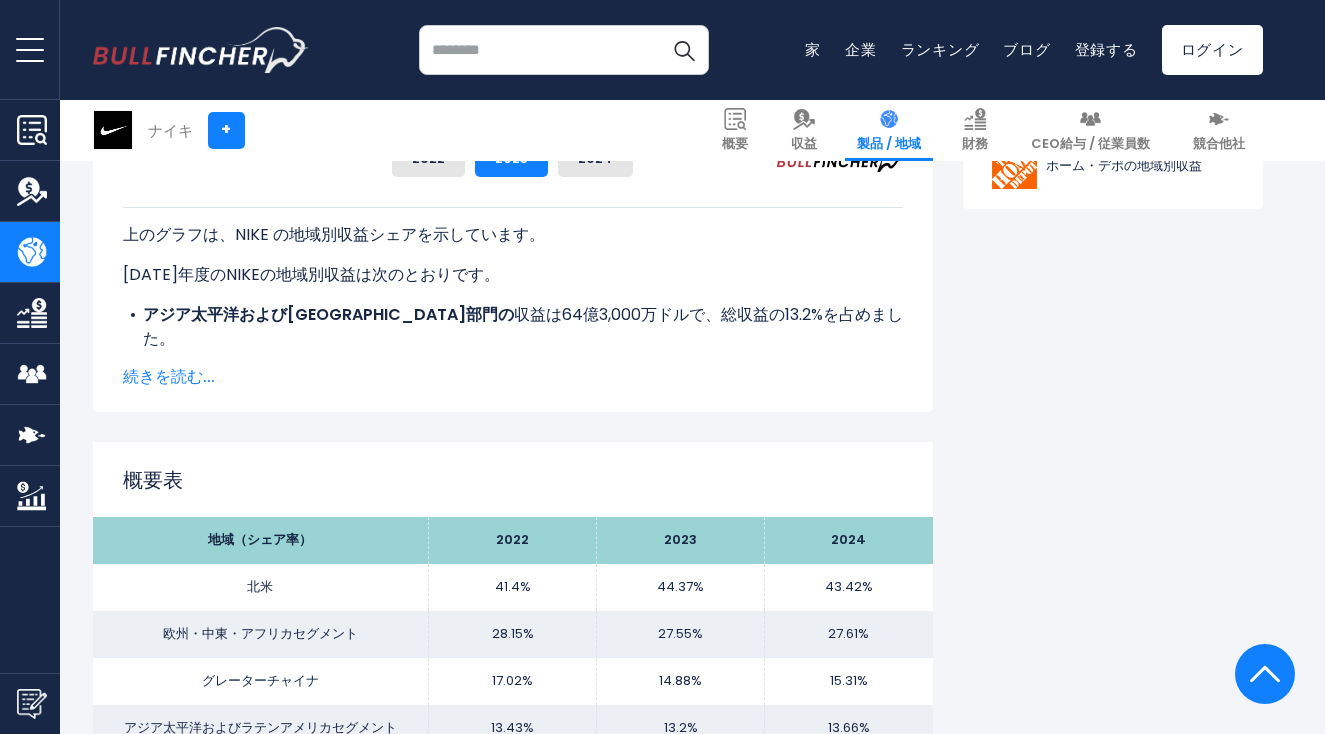 scroll, scrollTop: 1176, scrollLeft: 0, axis: vertical 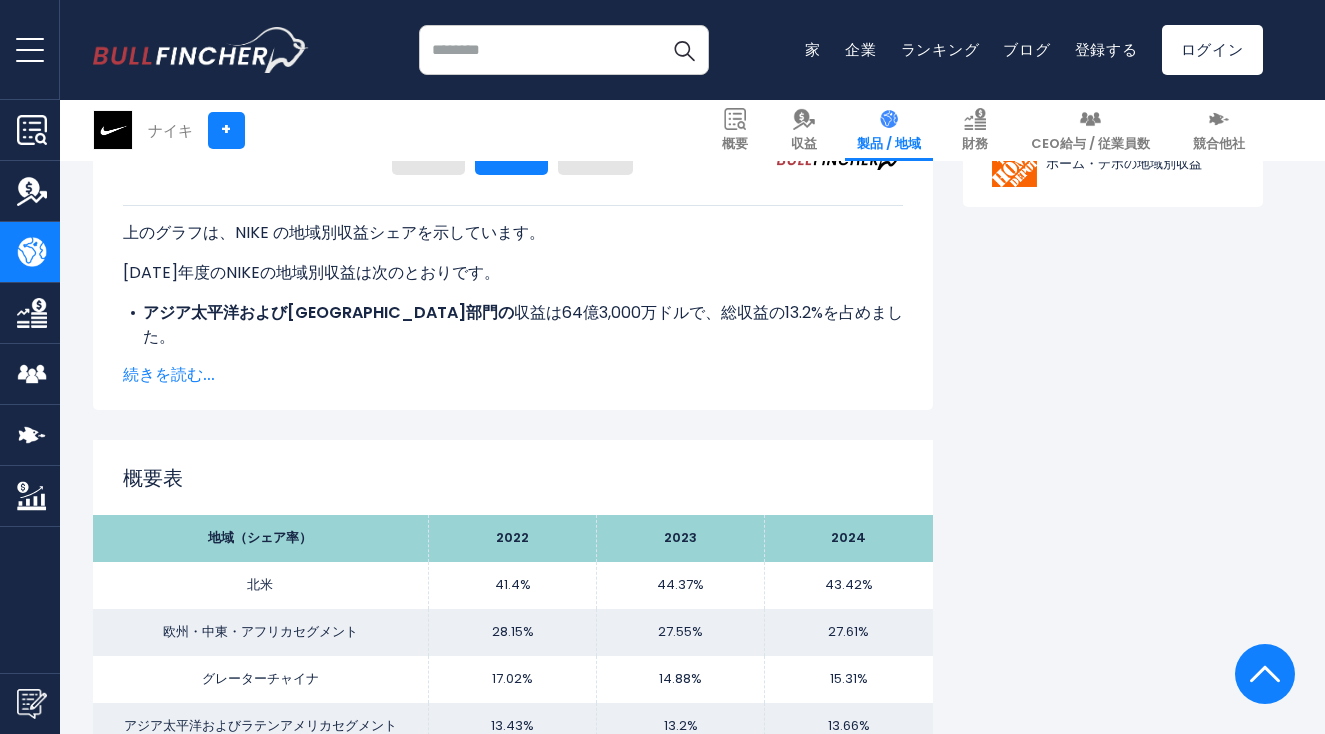 click on "続きを読む..." at bounding box center (169, 374) 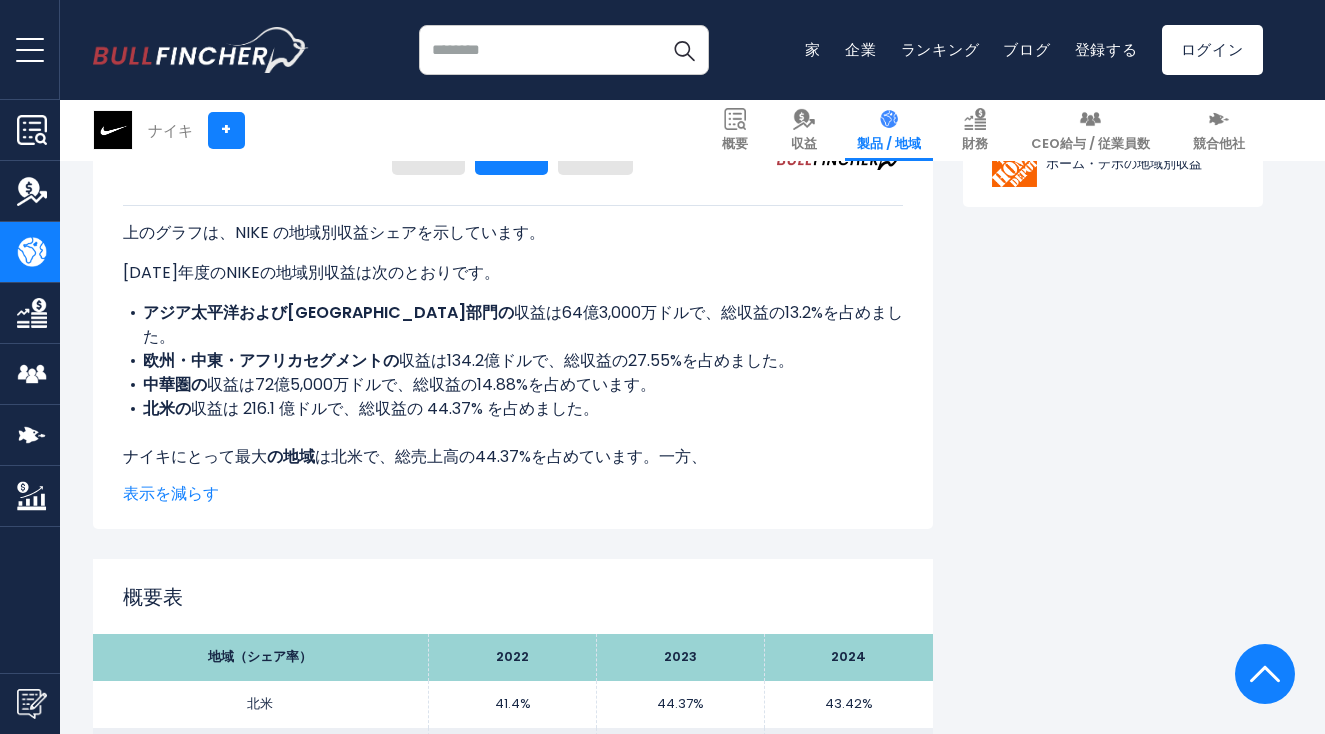 click on "アジア太平洋およびラテンアメリカ部門の" at bounding box center (328, 312) 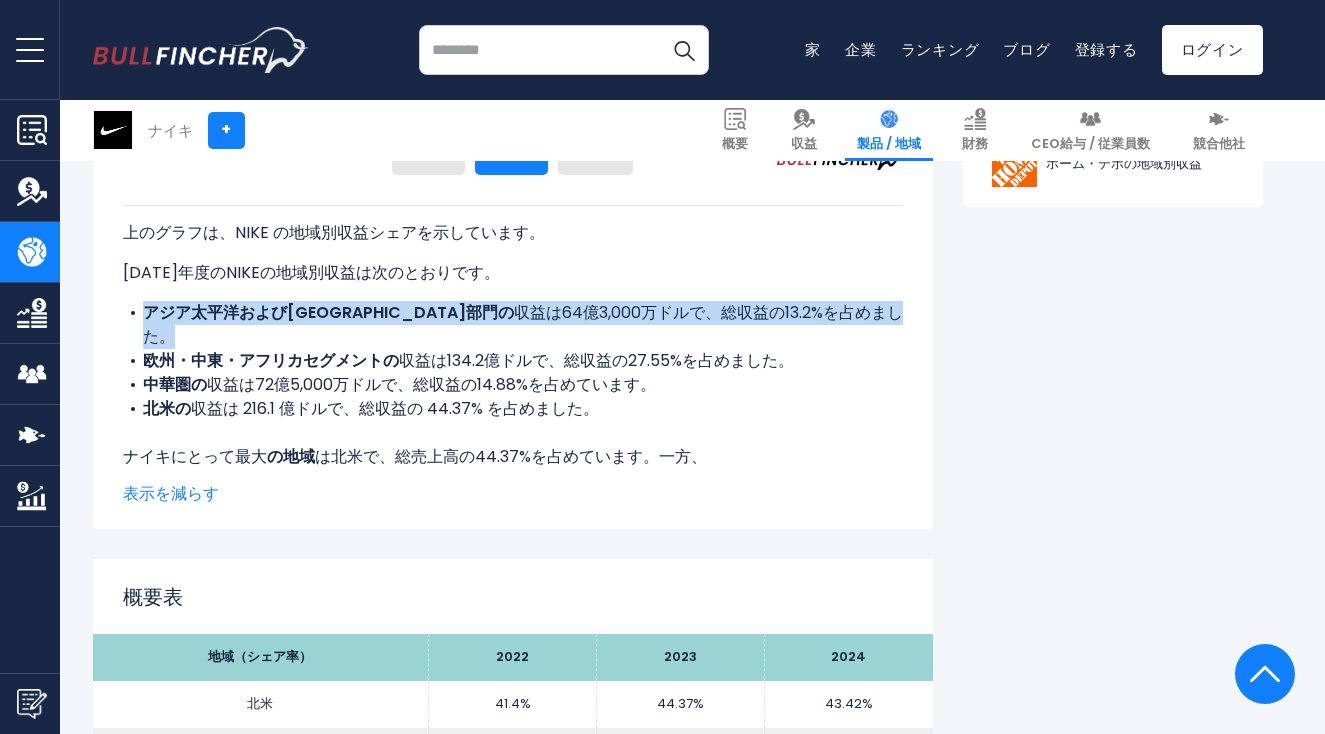 drag, startPoint x: 145, startPoint y: 309, endPoint x: 899, endPoint y: 312, distance: 754.006 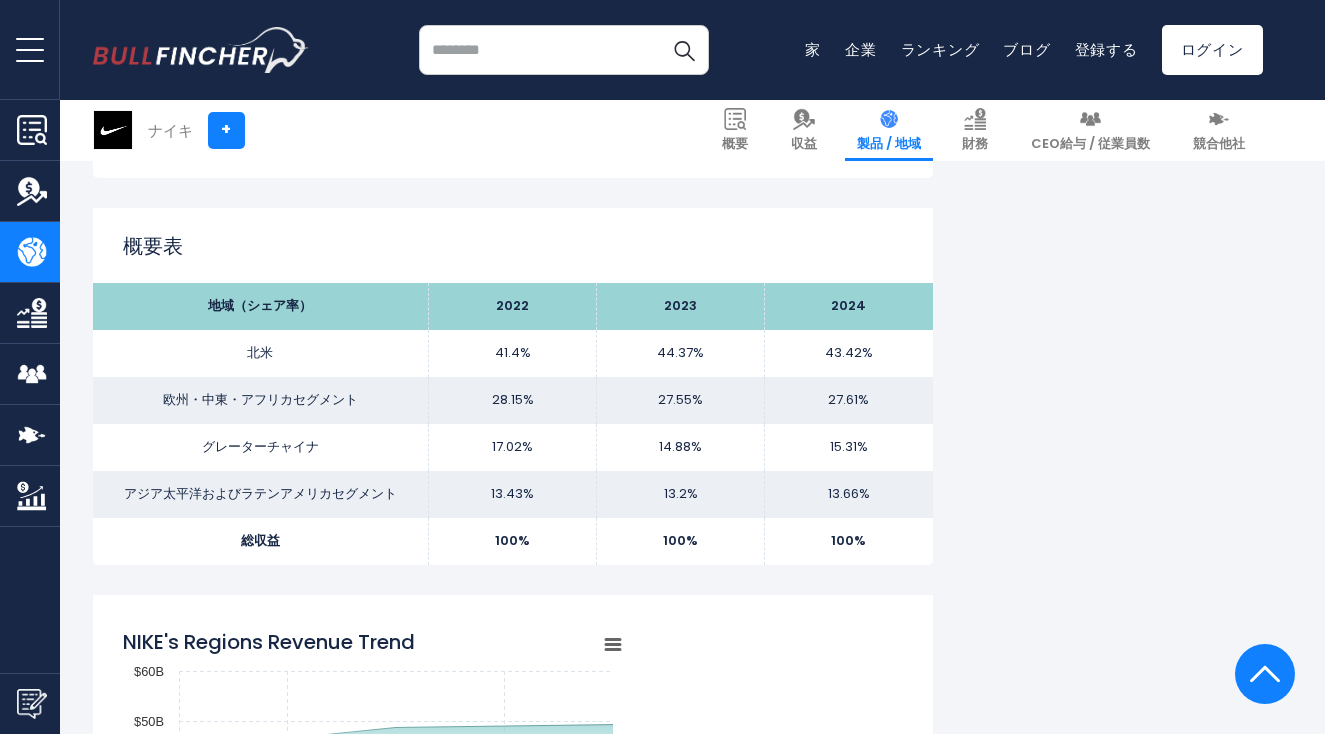scroll, scrollTop: 1570, scrollLeft: 0, axis: vertical 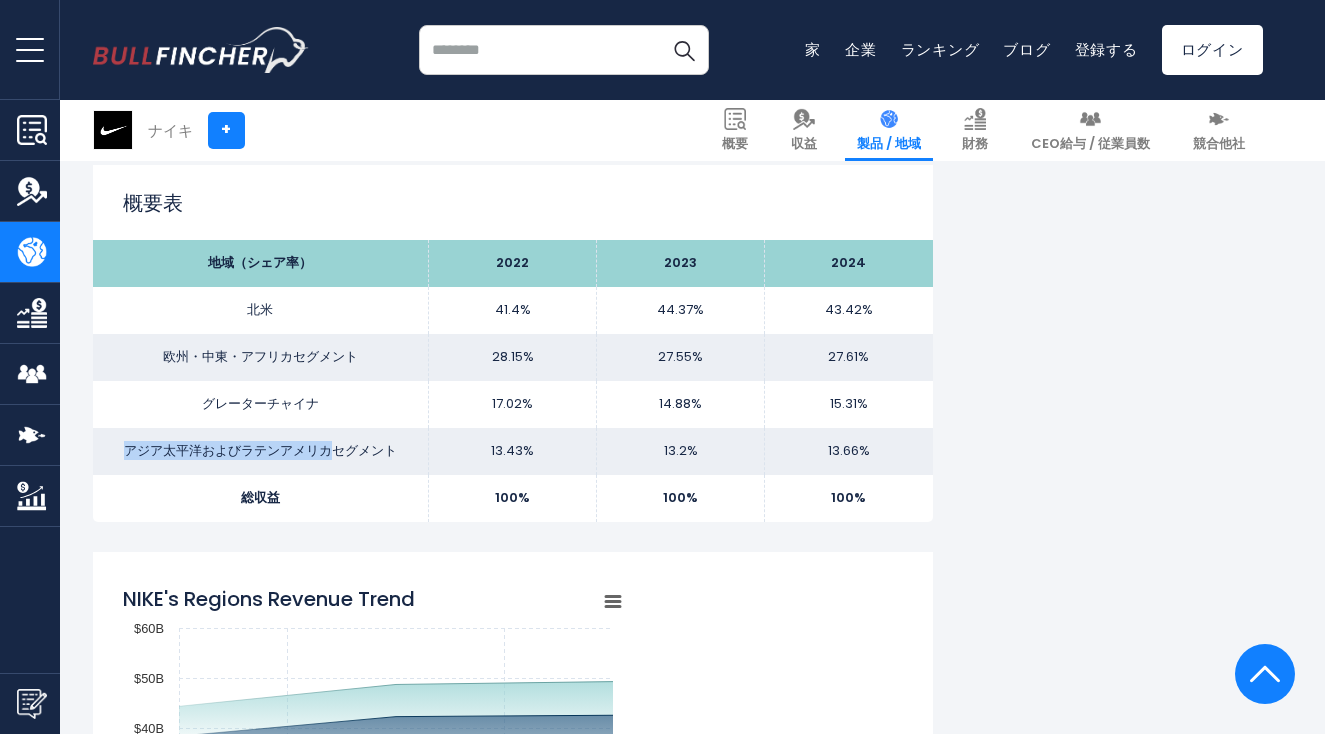 drag, startPoint x: 120, startPoint y: 453, endPoint x: 331, endPoint y: 460, distance: 211.11609 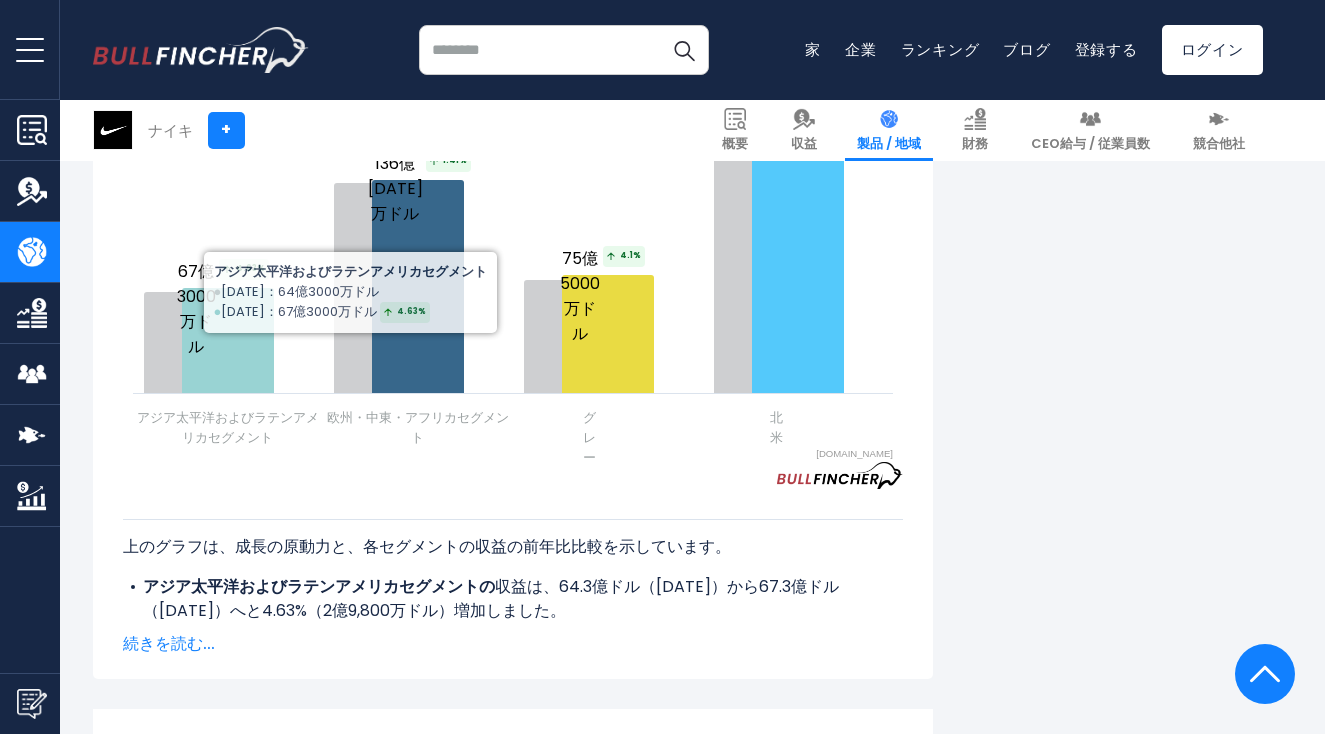 scroll, scrollTop: 2921, scrollLeft: 0, axis: vertical 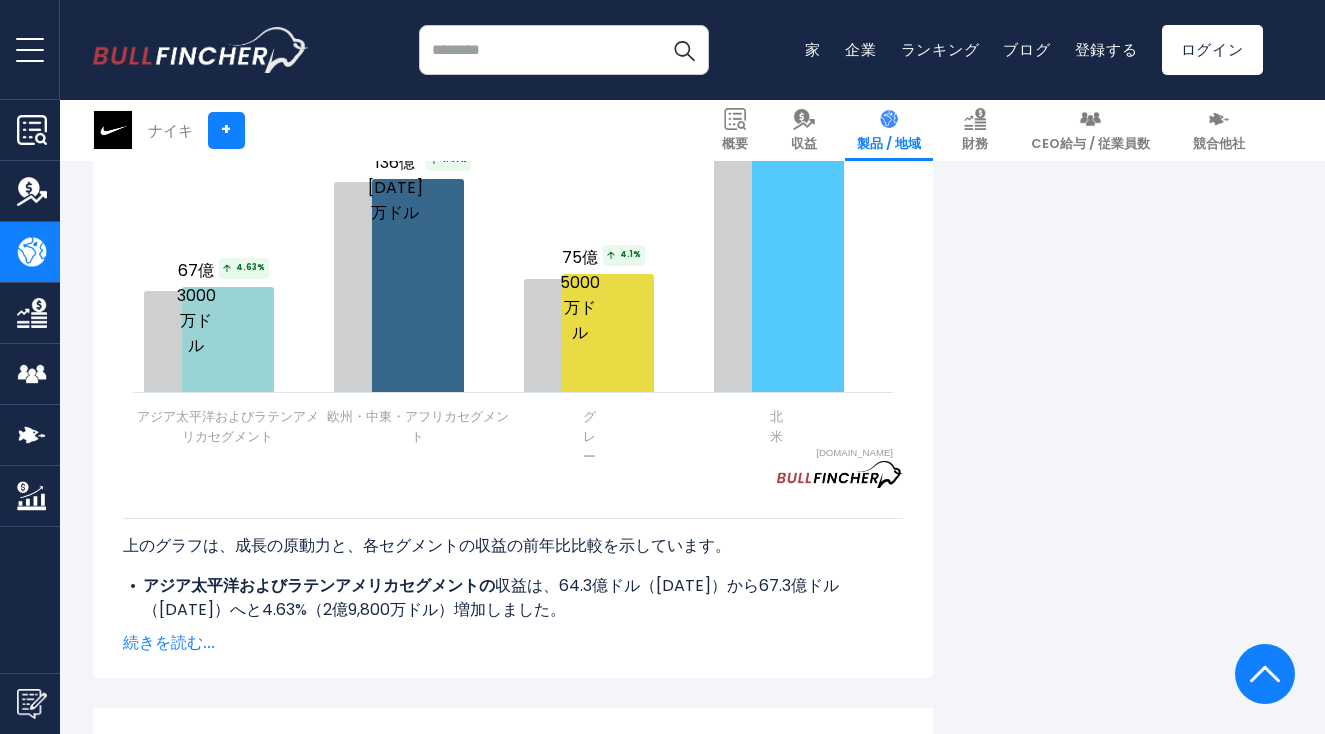 click on "続きを読む..." at bounding box center [169, 642] 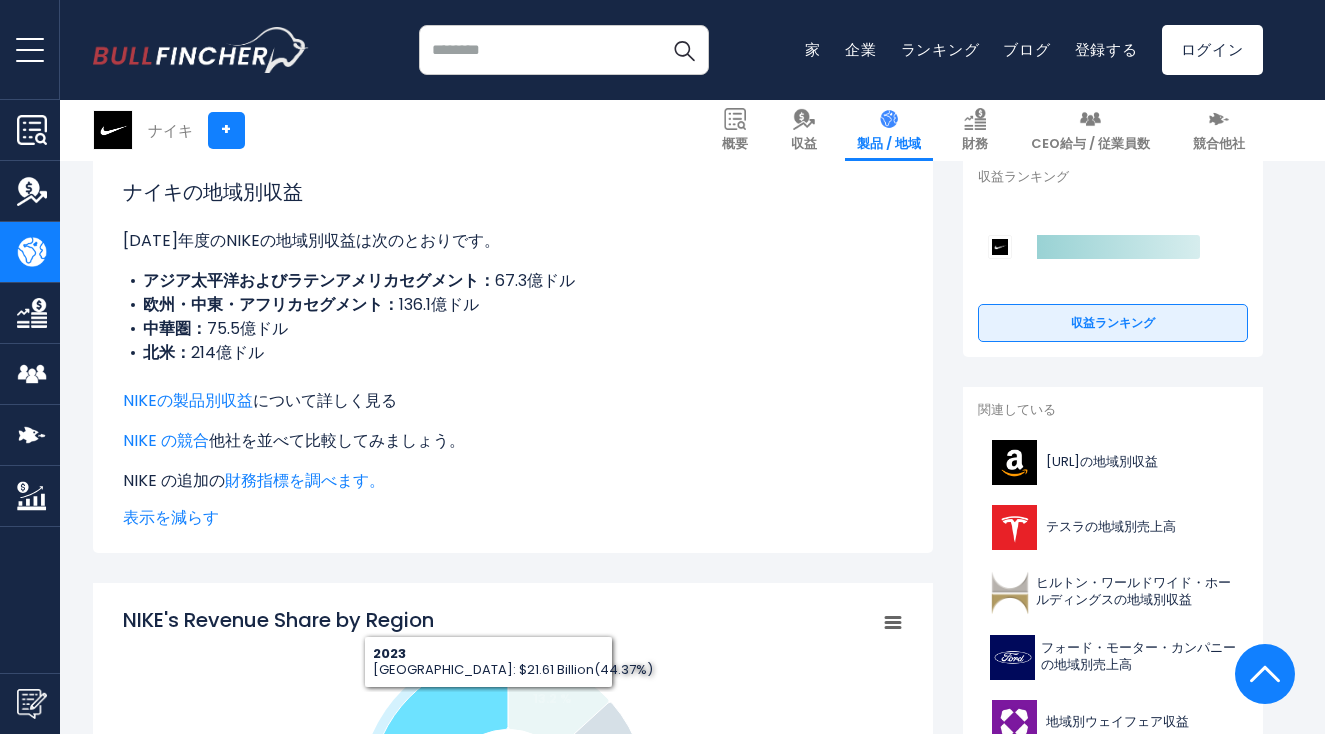 scroll, scrollTop: 0, scrollLeft: 0, axis: both 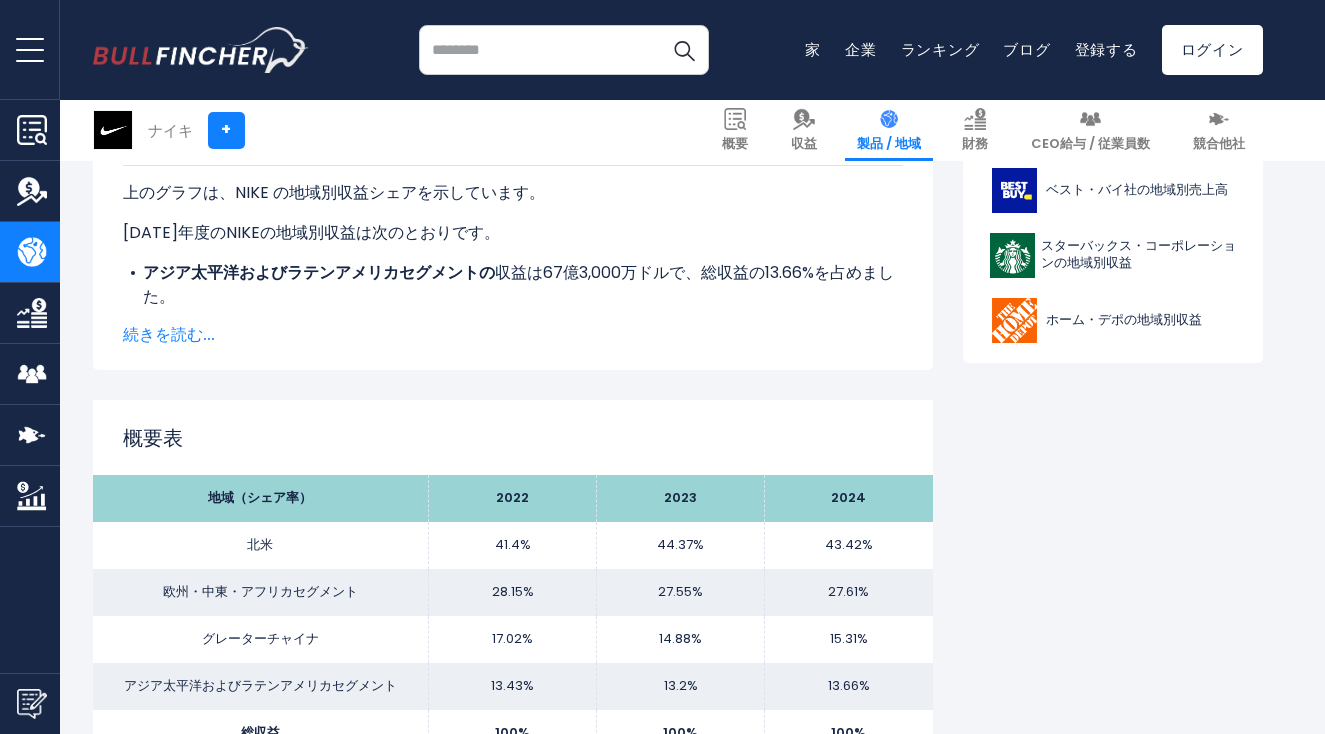 click on "続きを読む..." at bounding box center (169, 334) 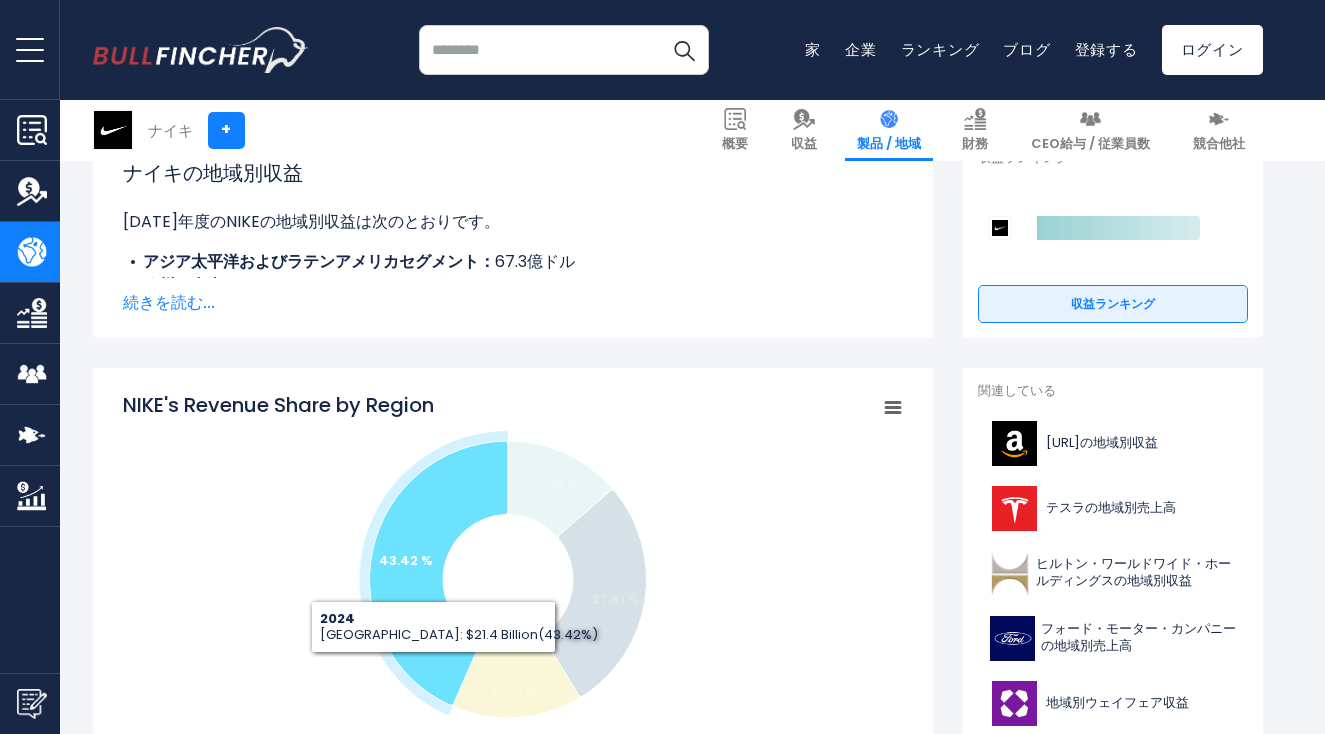 scroll, scrollTop: 249, scrollLeft: 0, axis: vertical 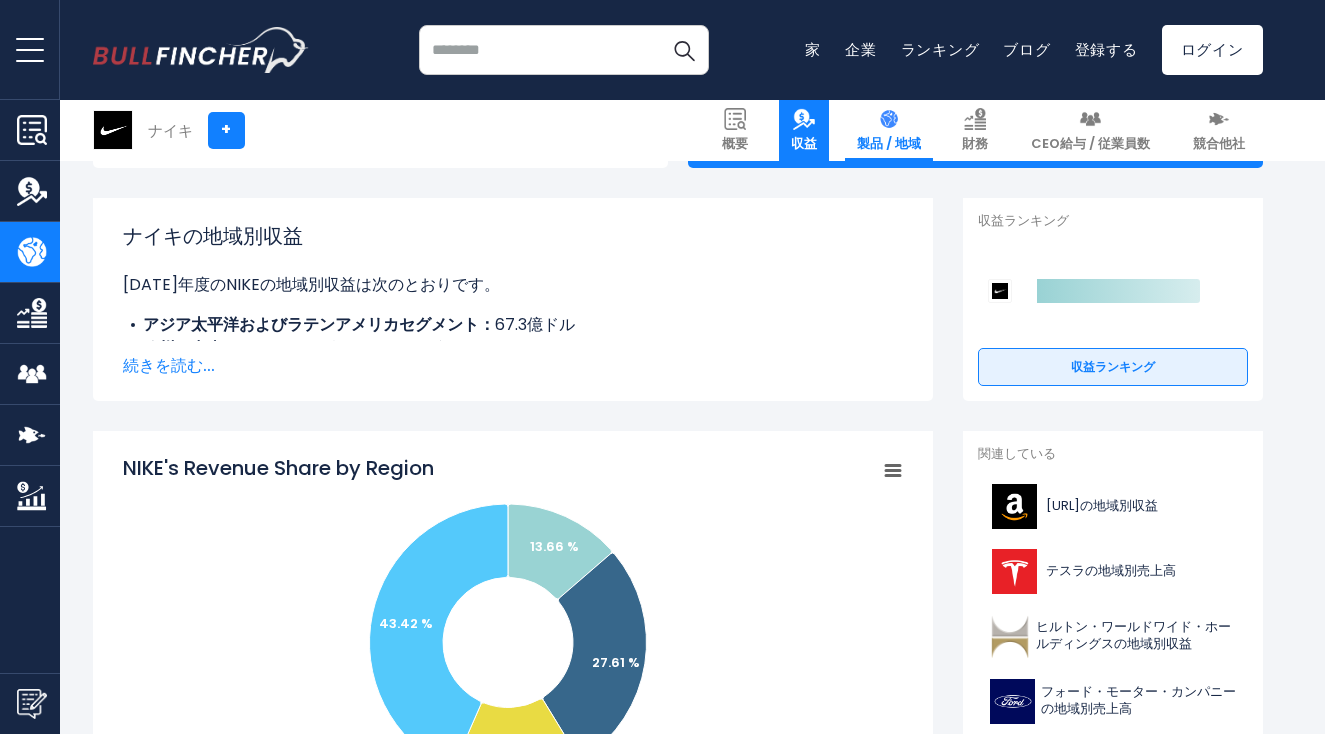 click on "収益" at bounding box center [804, 130] 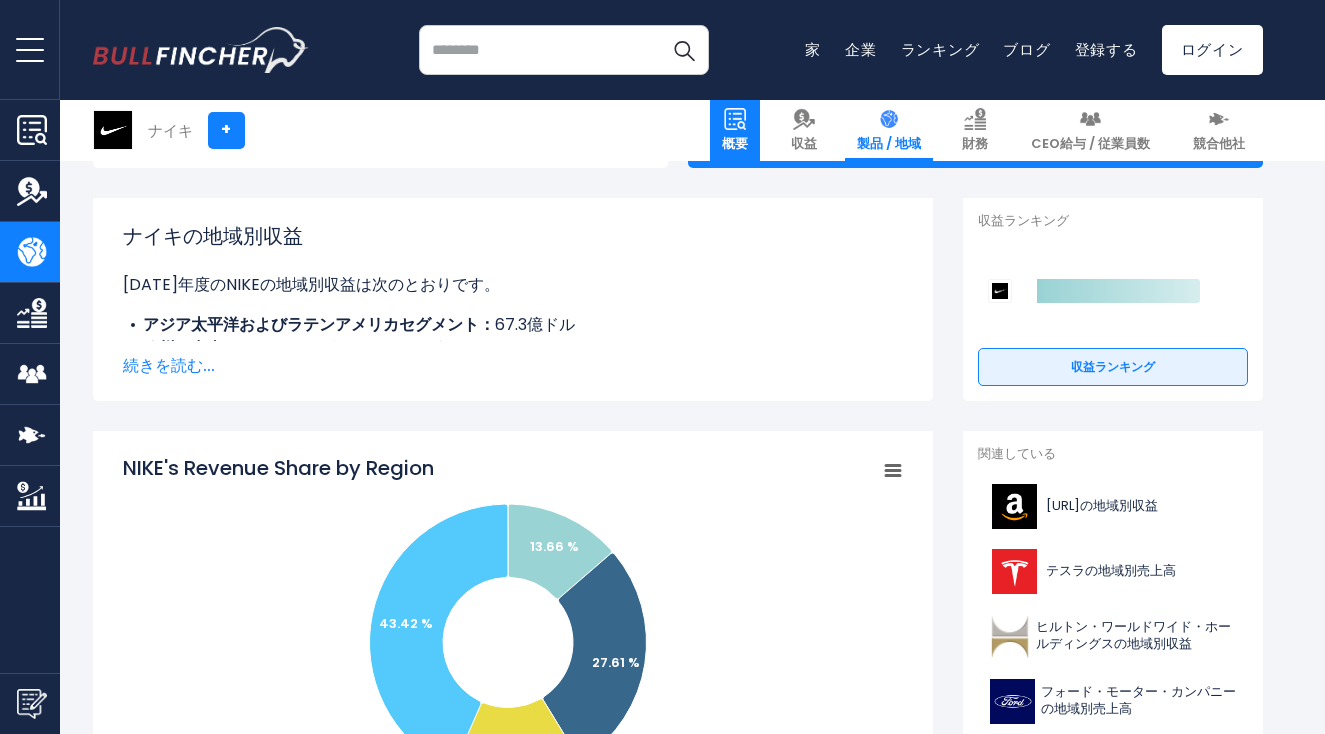 click on "概要" at bounding box center [735, 130] 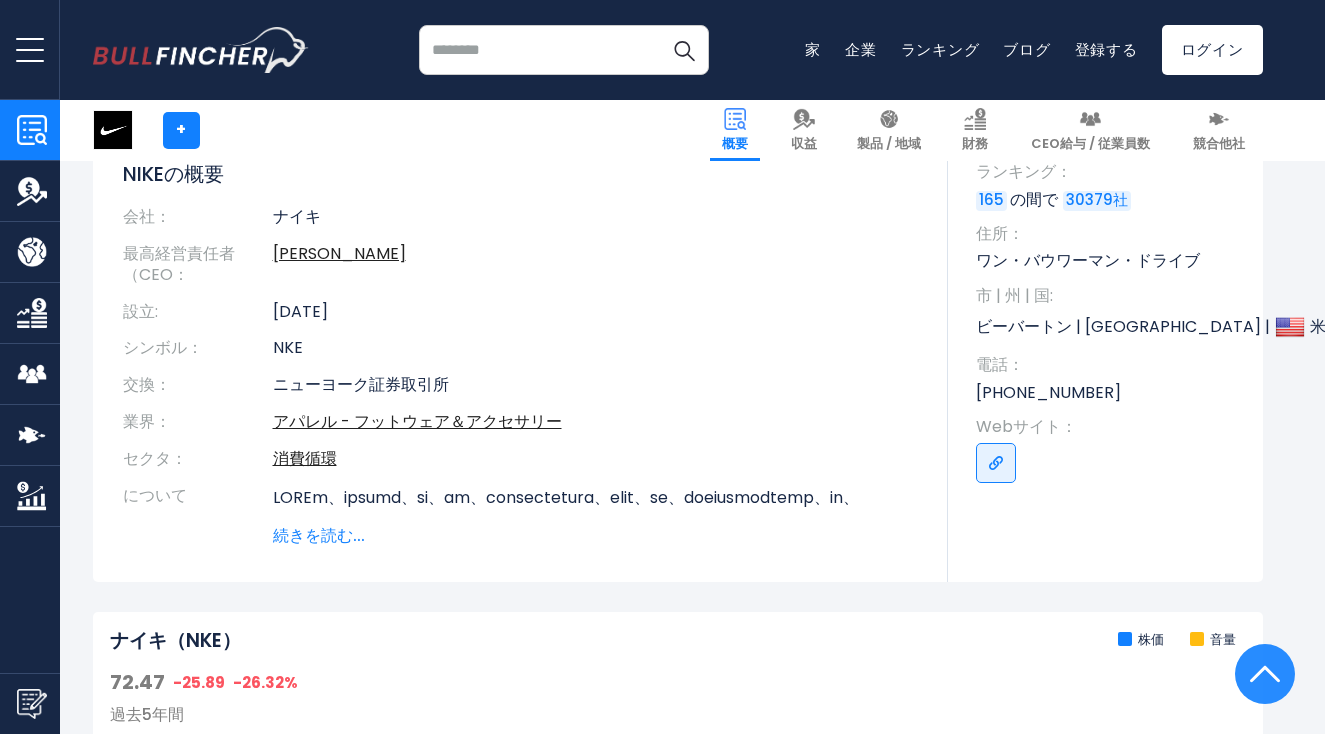 scroll, scrollTop: 174, scrollLeft: 0, axis: vertical 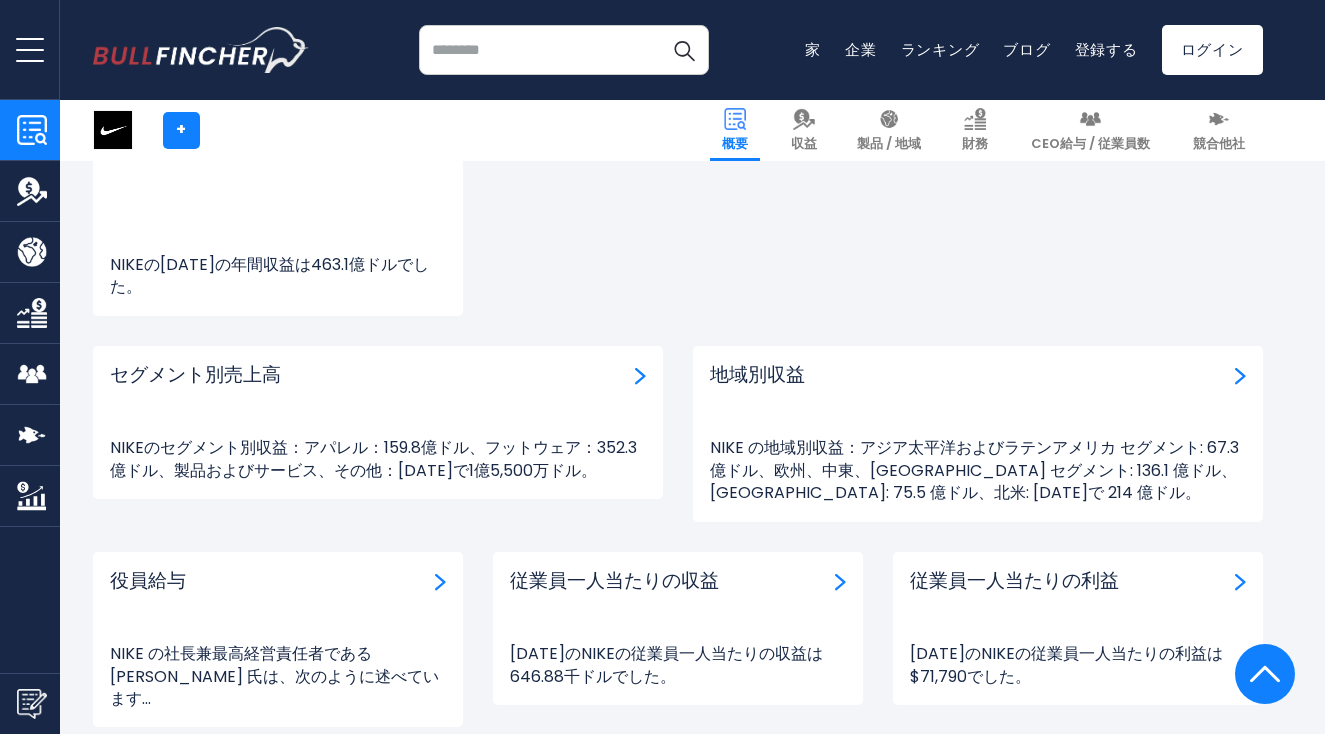 click at bounding box center (640, 376) 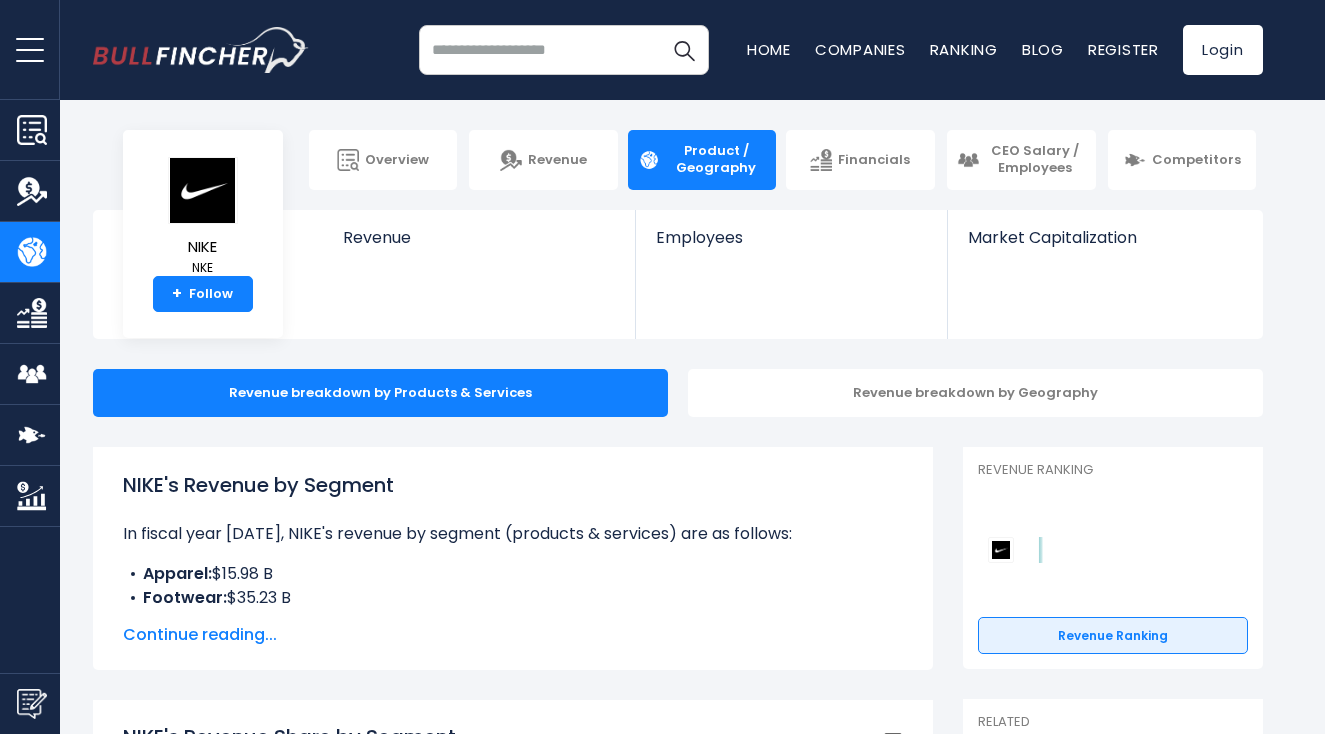 scroll, scrollTop: 0, scrollLeft: 0, axis: both 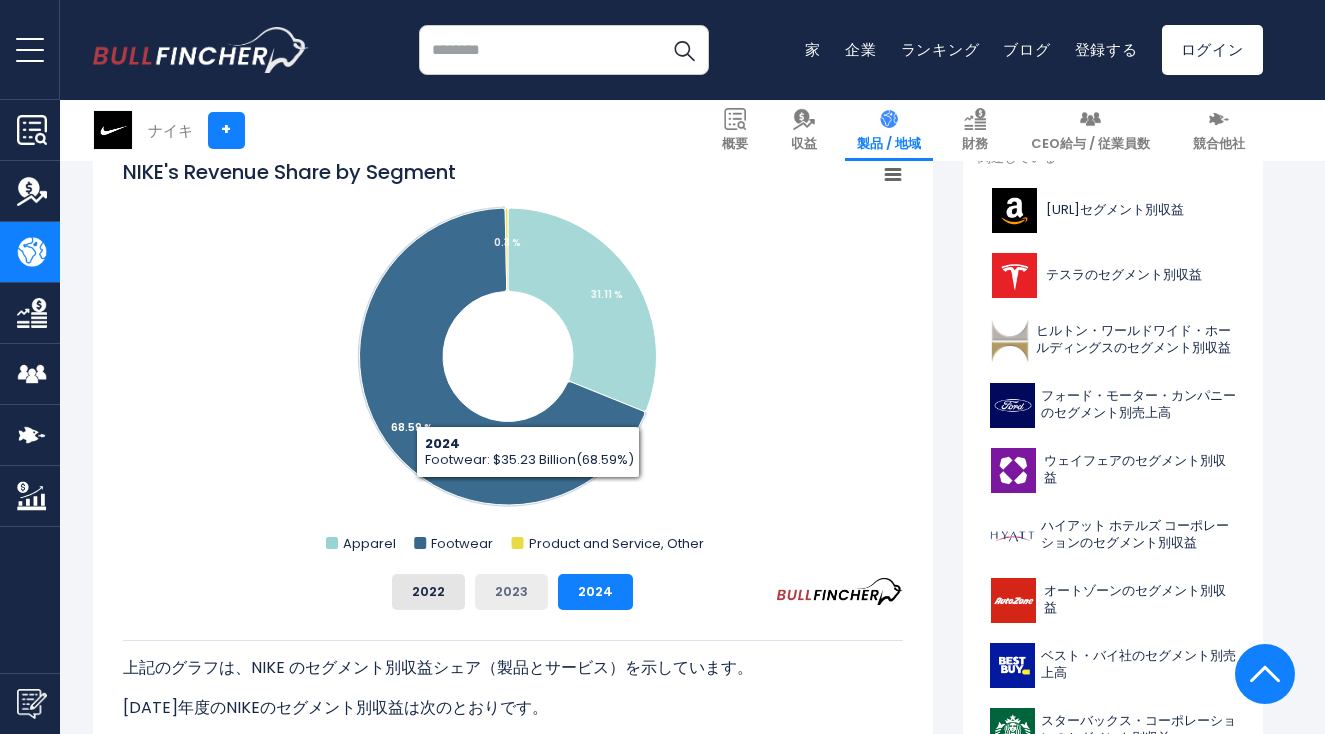 click on "2023" at bounding box center (511, 591) 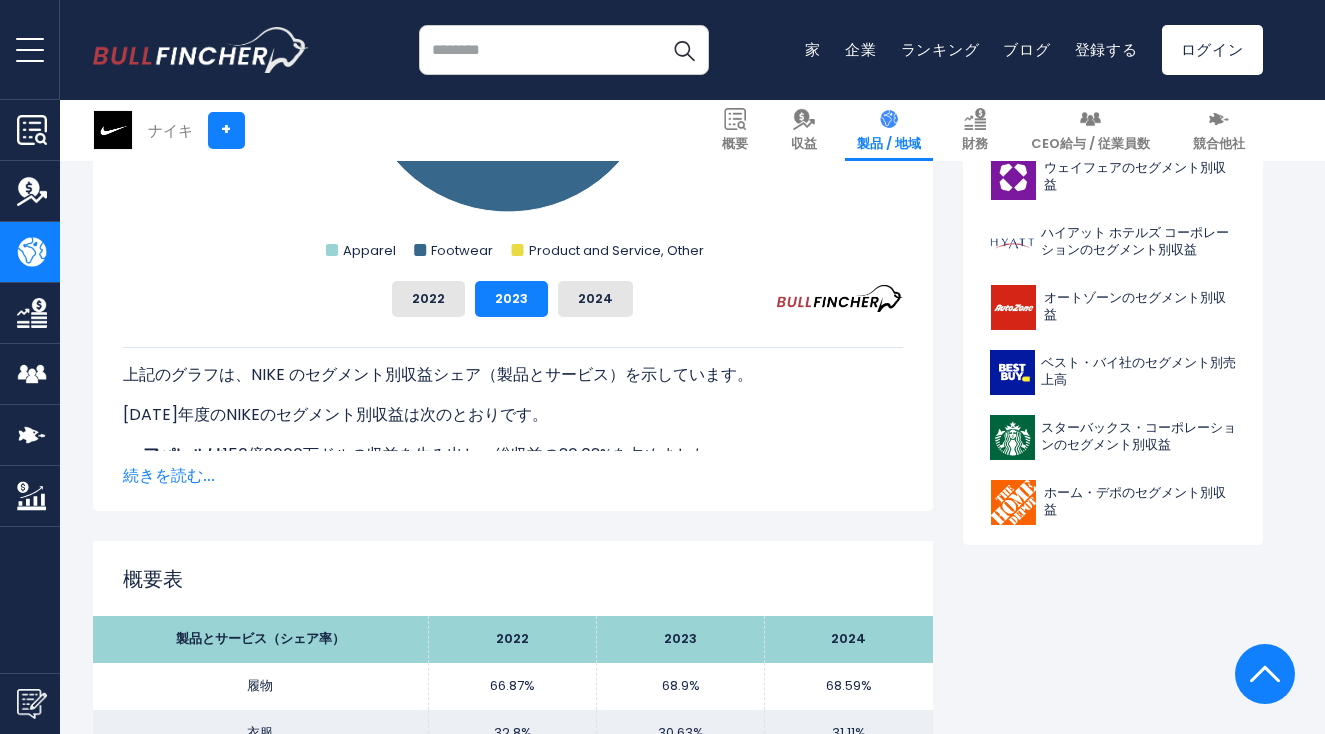 scroll, scrollTop: 856, scrollLeft: 0, axis: vertical 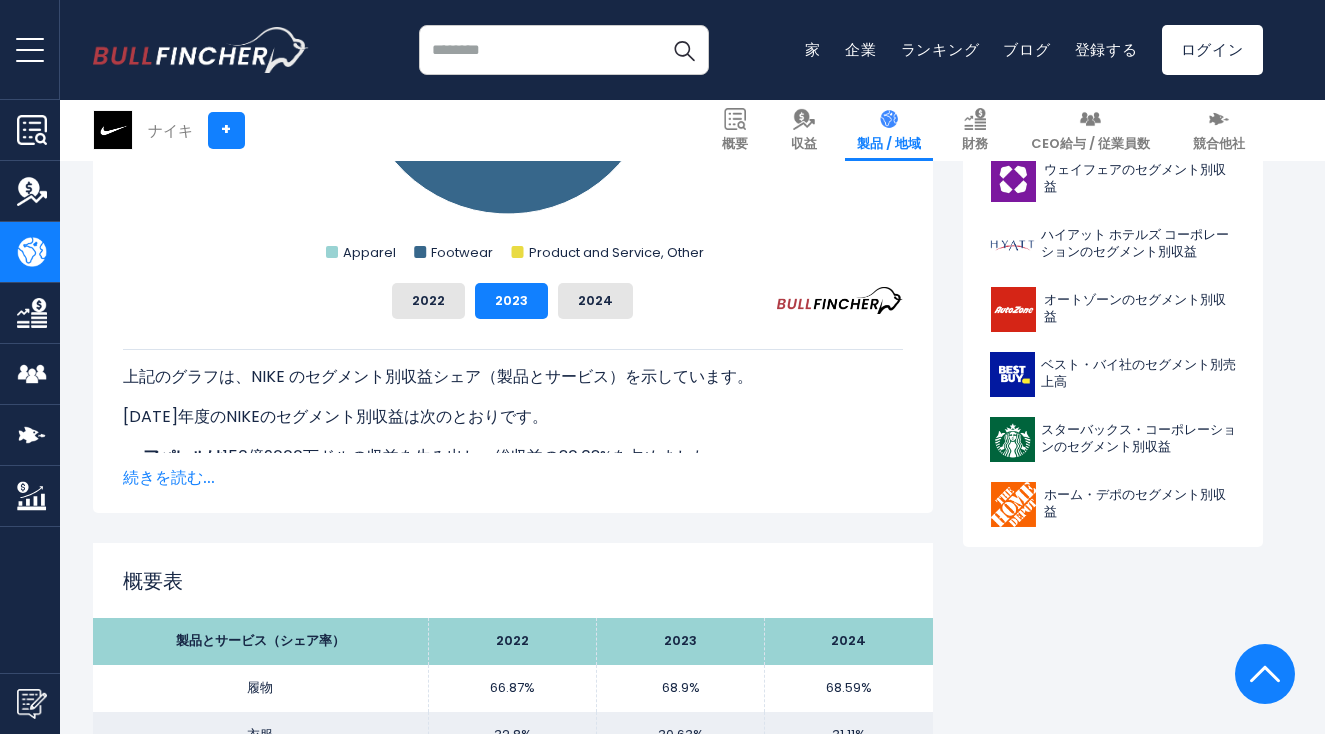 click on "続きを読む..." at bounding box center (169, 477) 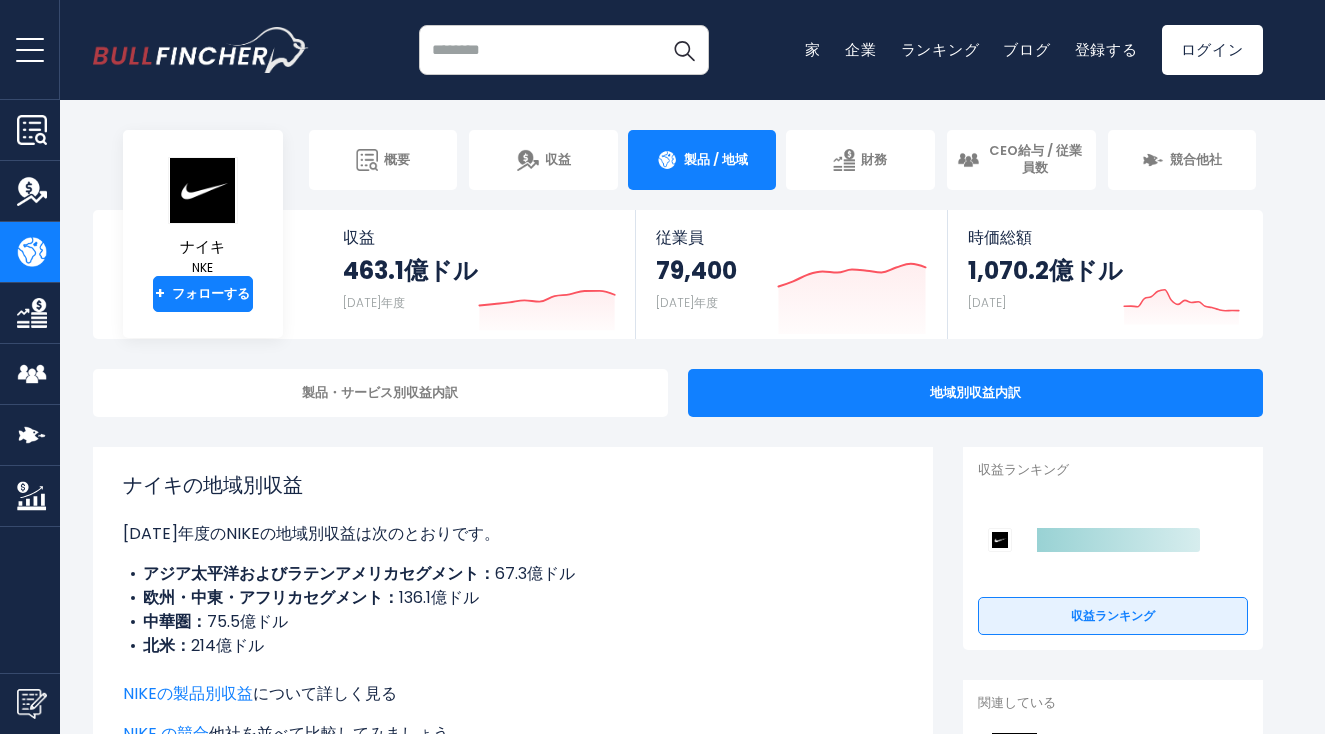 scroll, scrollTop: 0, scrollLeft: 0, axis: both 